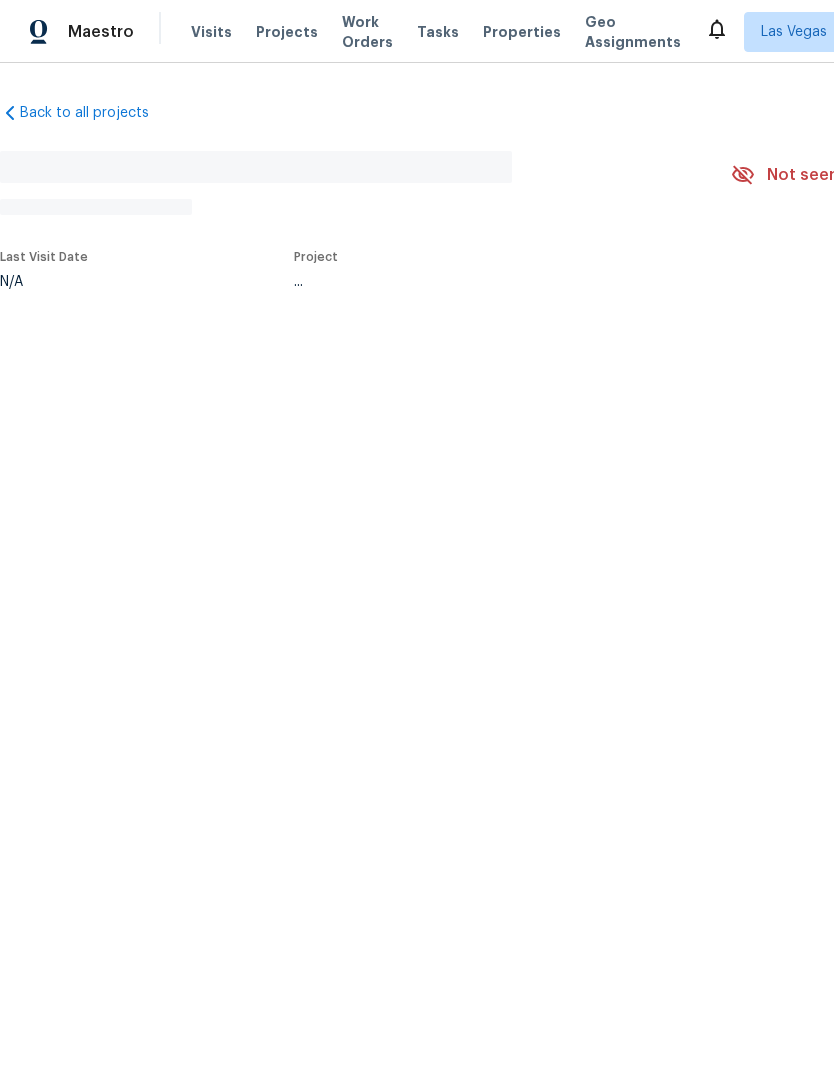 scroll, scrollTop: 0, scrollLeft: 0, axis: both 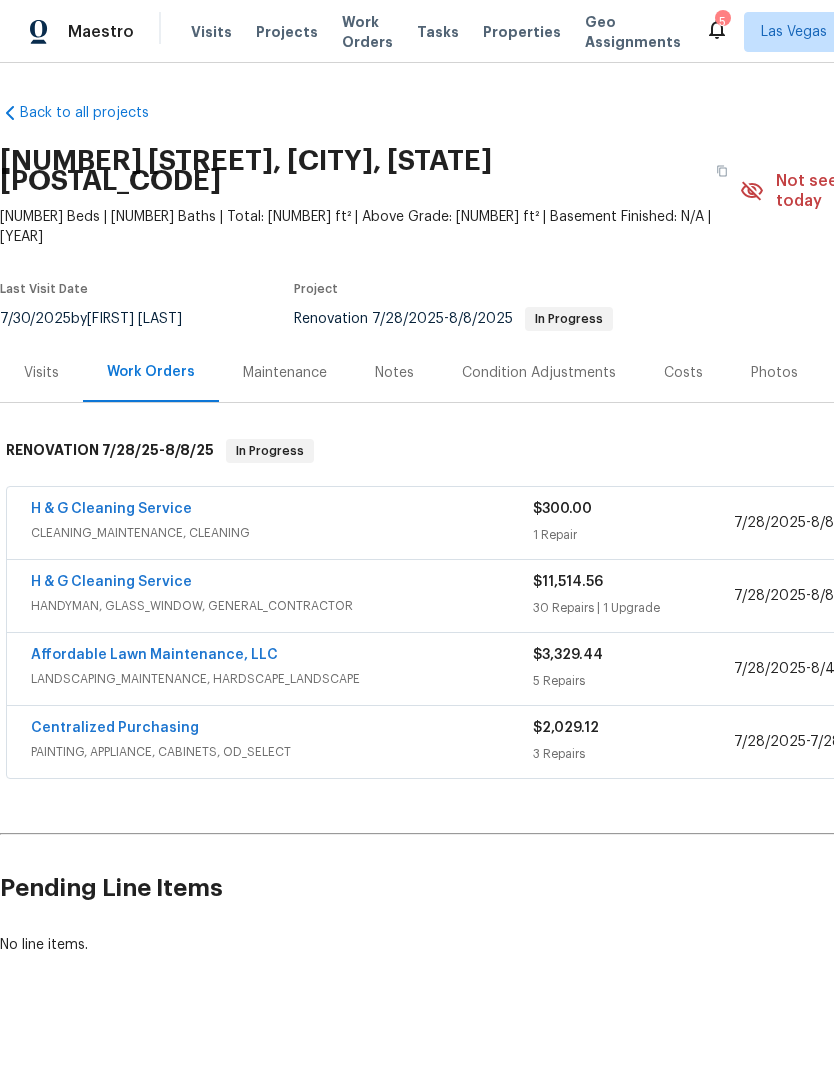 click on "Notes" at bounding box center (394, 373) 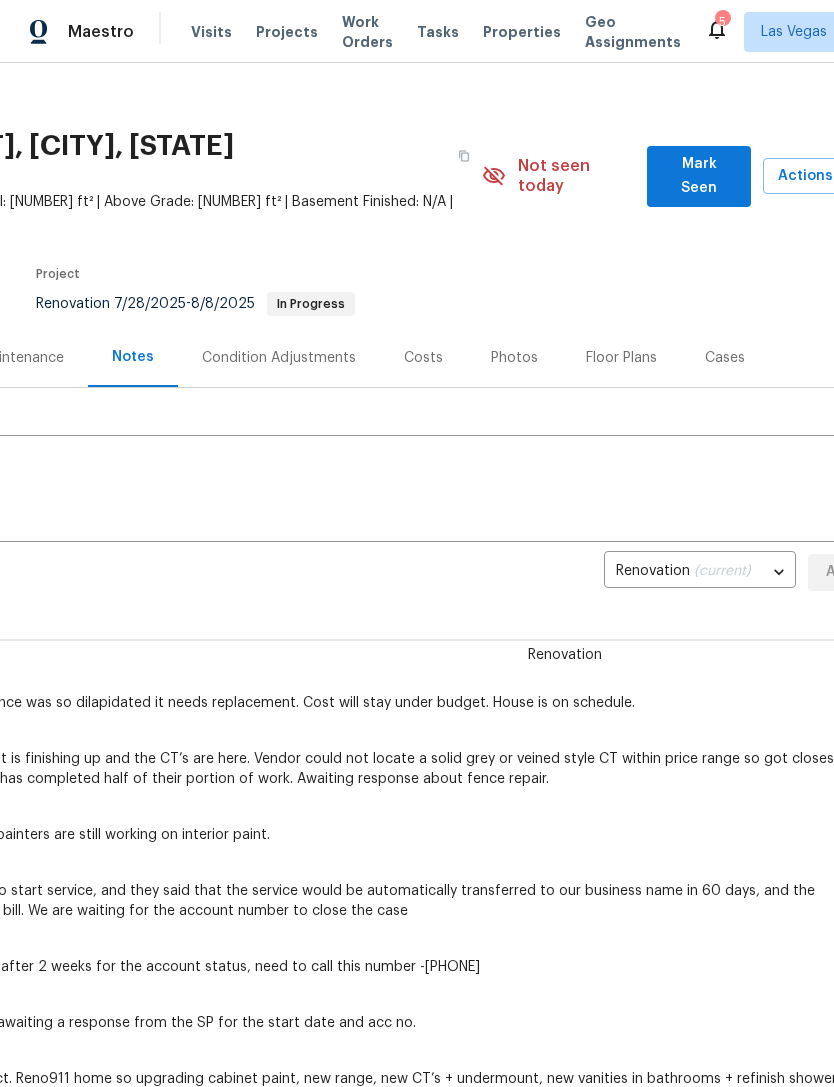 scroll, scrollTop: 15, scrollLeft: 263, axis: both 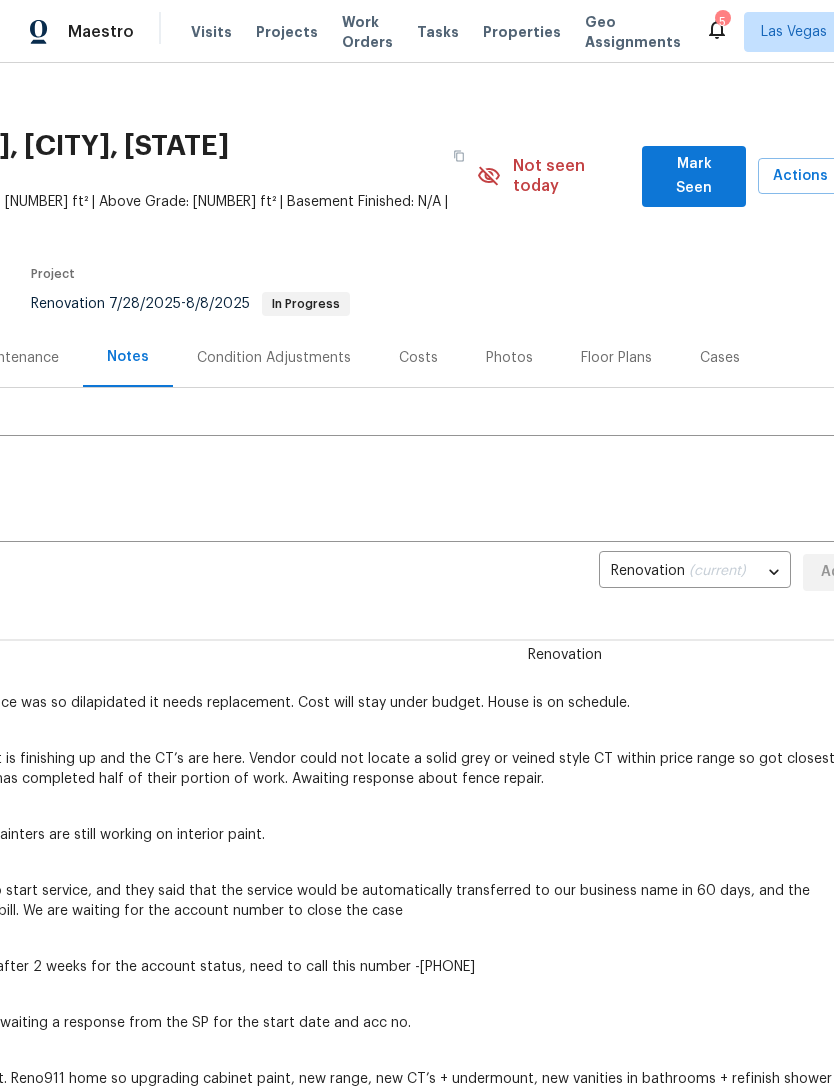 click on "Actions" at bounding box center (812, 176) 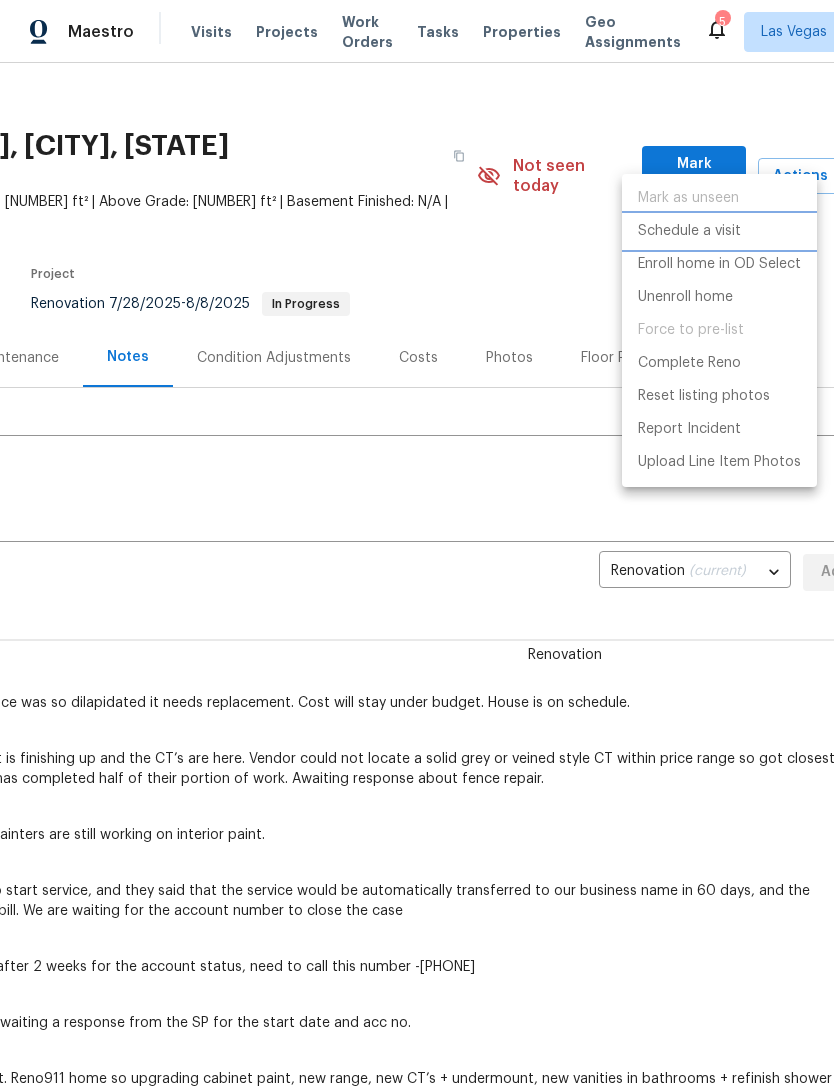 click on "Schedule a visit" at bounding box center (689, 231) 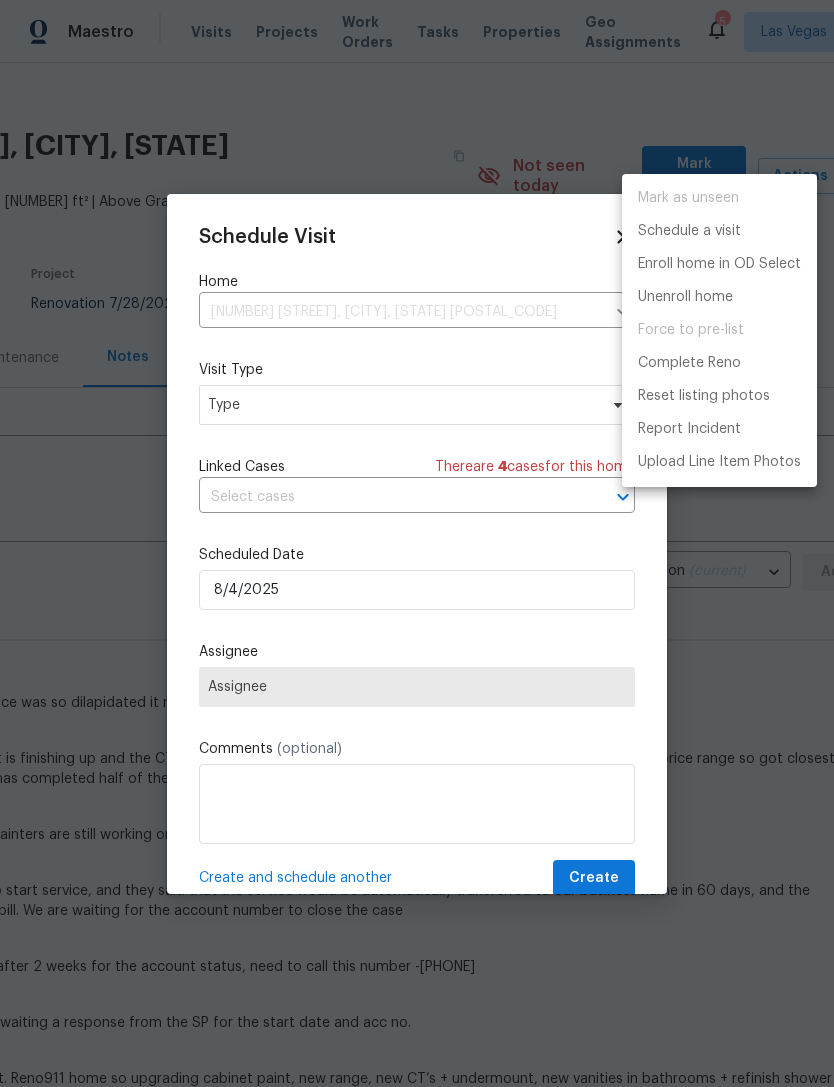click at bounding box center (417, 543) 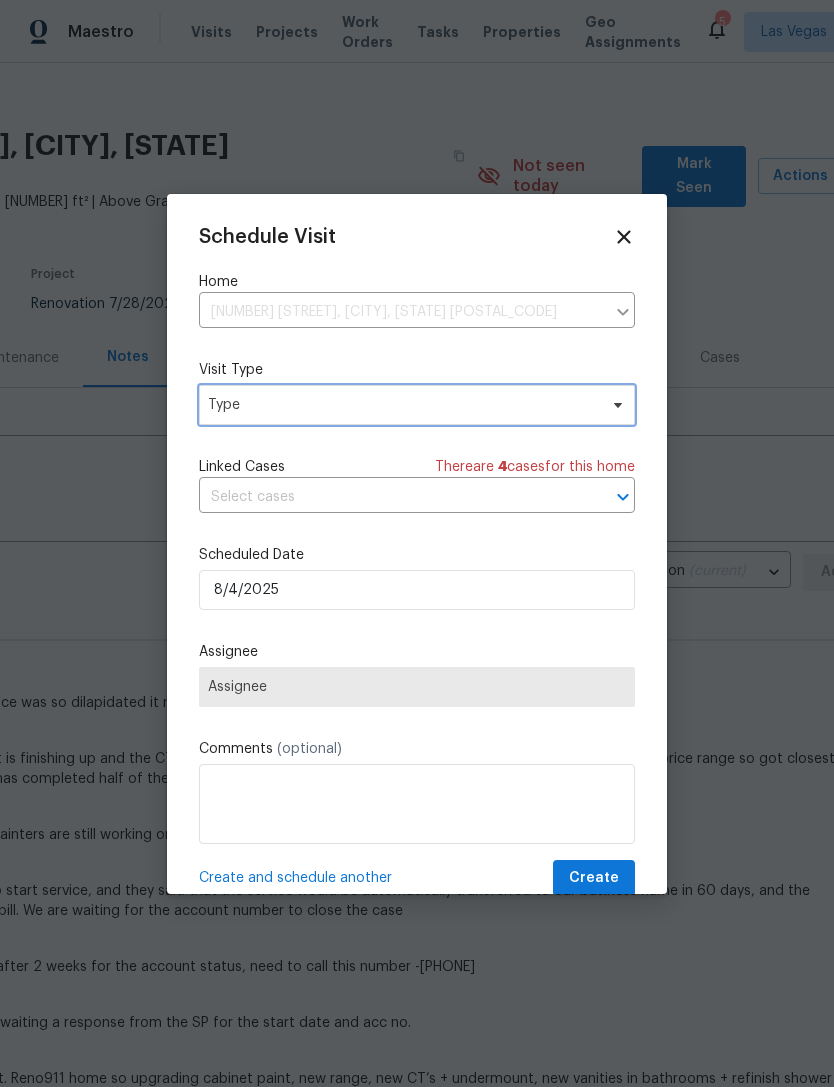 click on "Type" at bounding box center [417, 405] 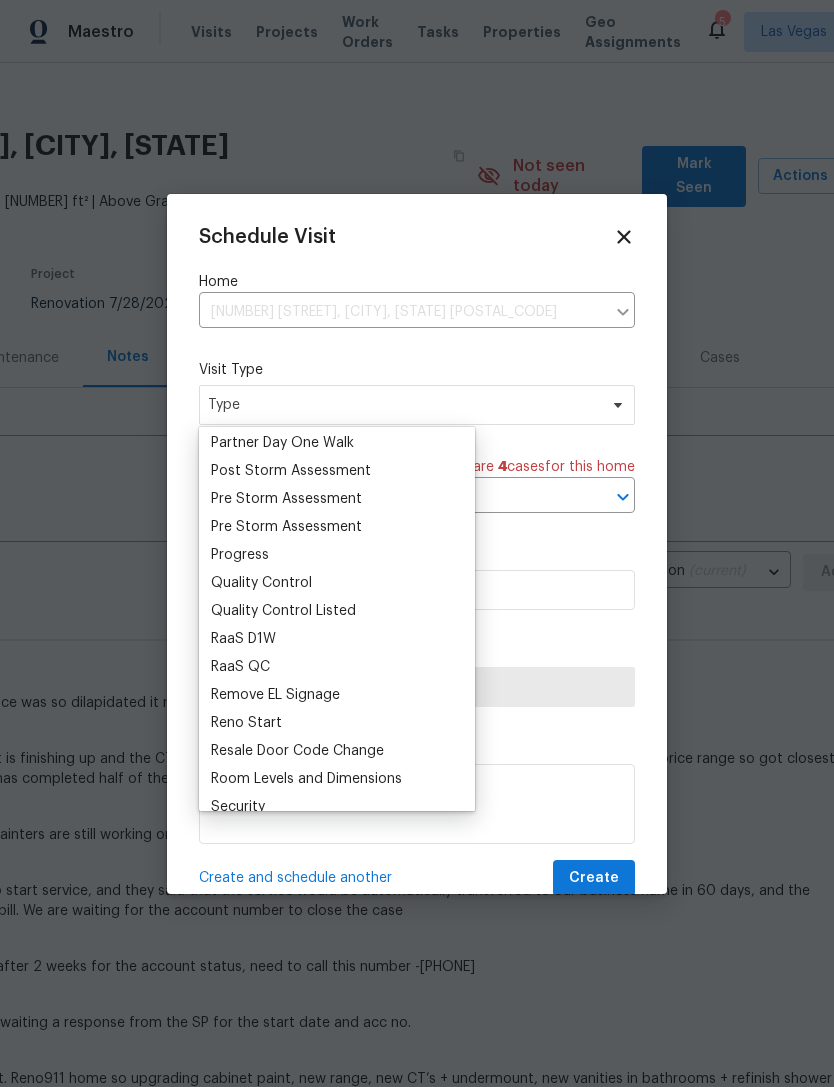 scroll, scrollTop: 1244, scrollLeft: 0, axis: vertical 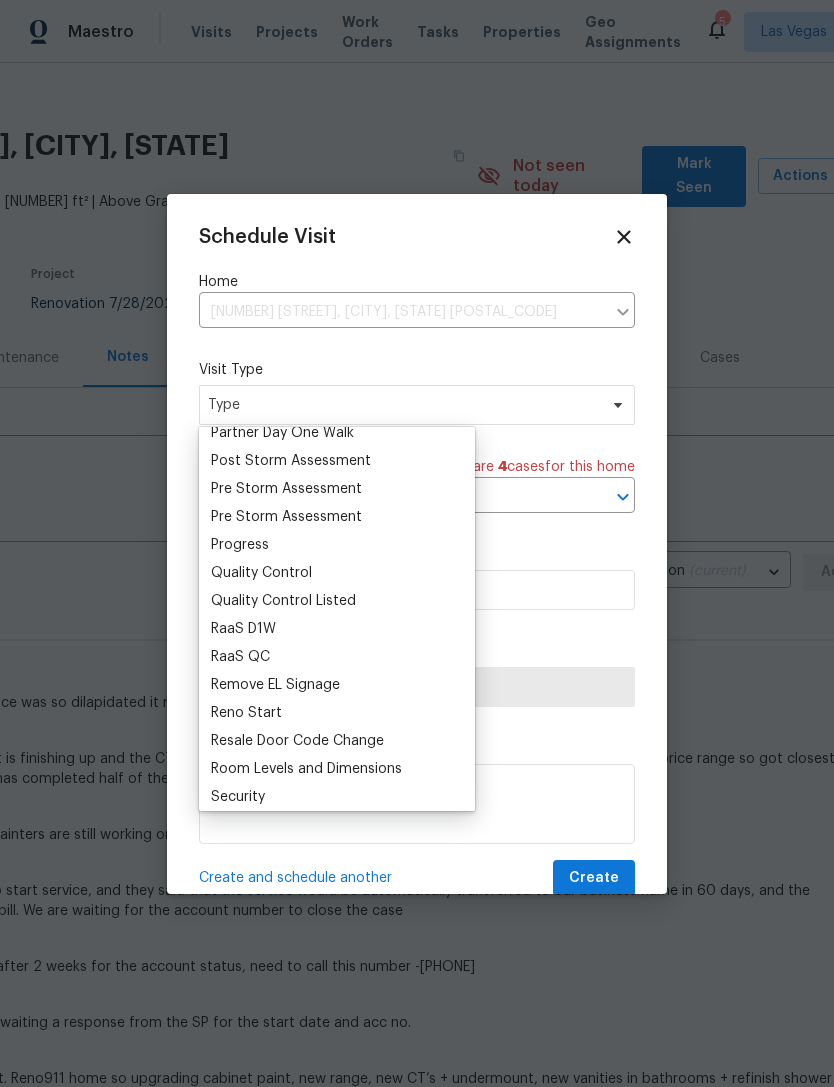 click on "Progress" at bounding box center (240, 545) 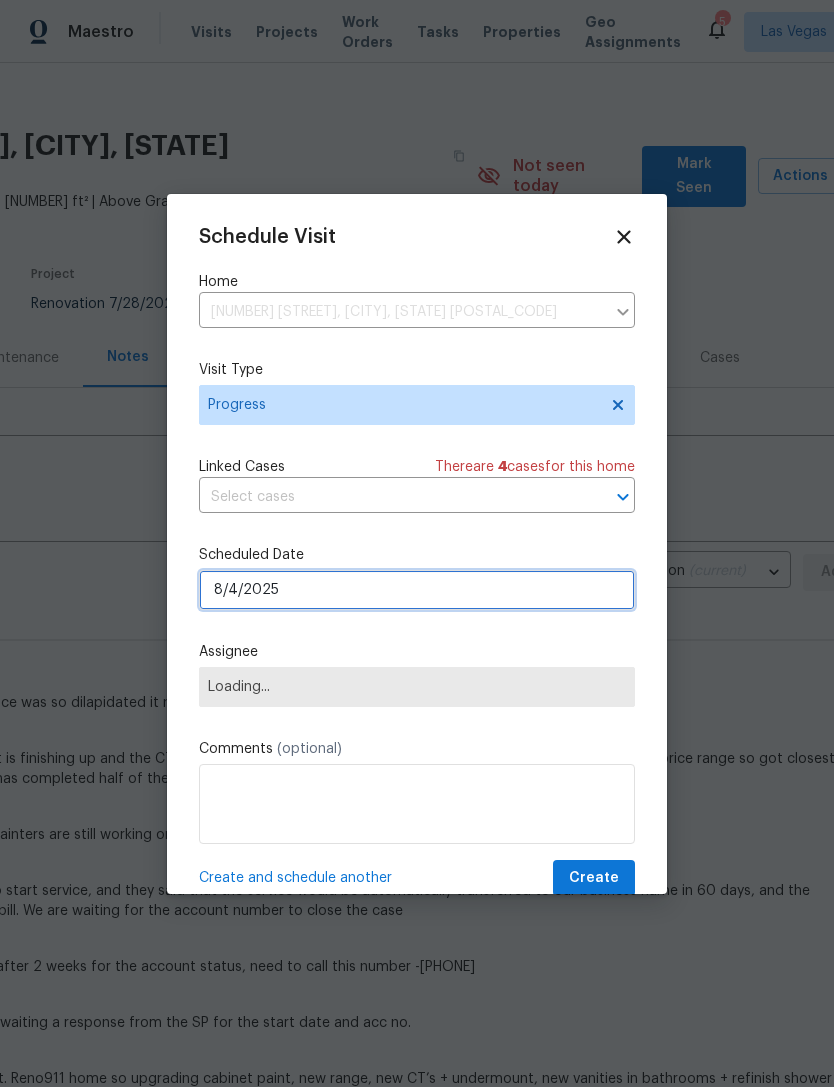 click on "8/4/2025" at bounding box center (417, 590) 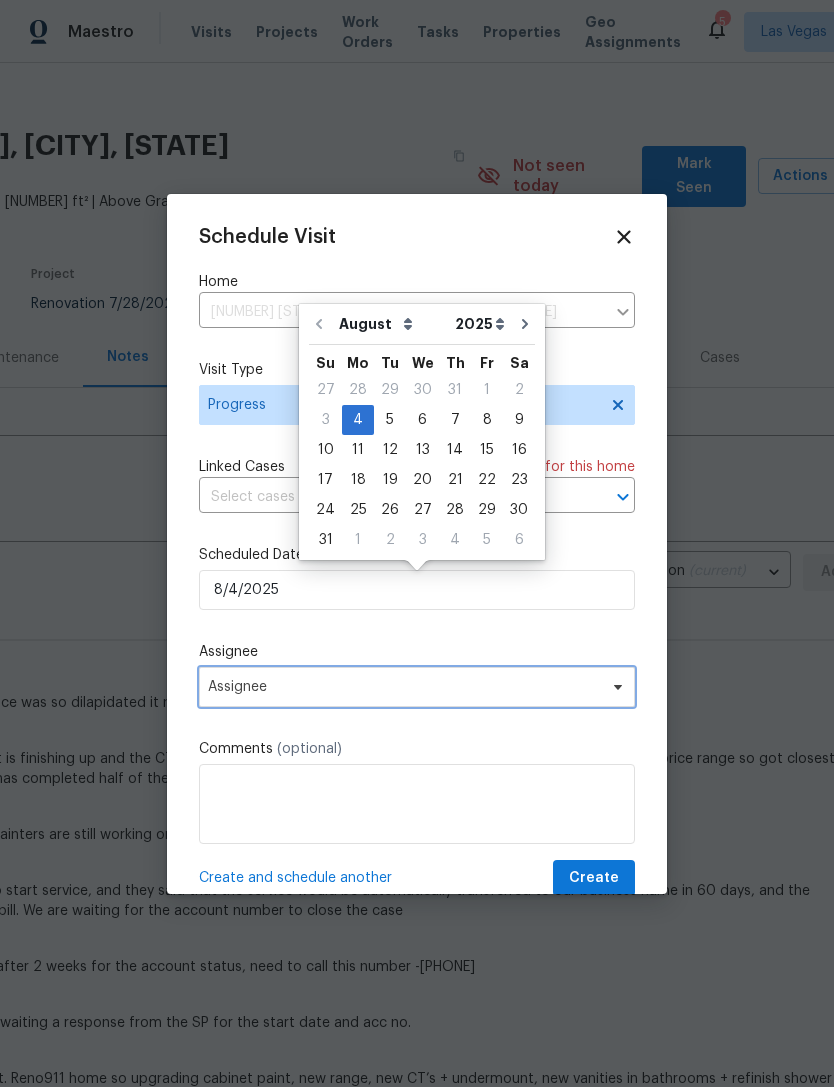 click on "Assignee" at bounding box center (417, 687) 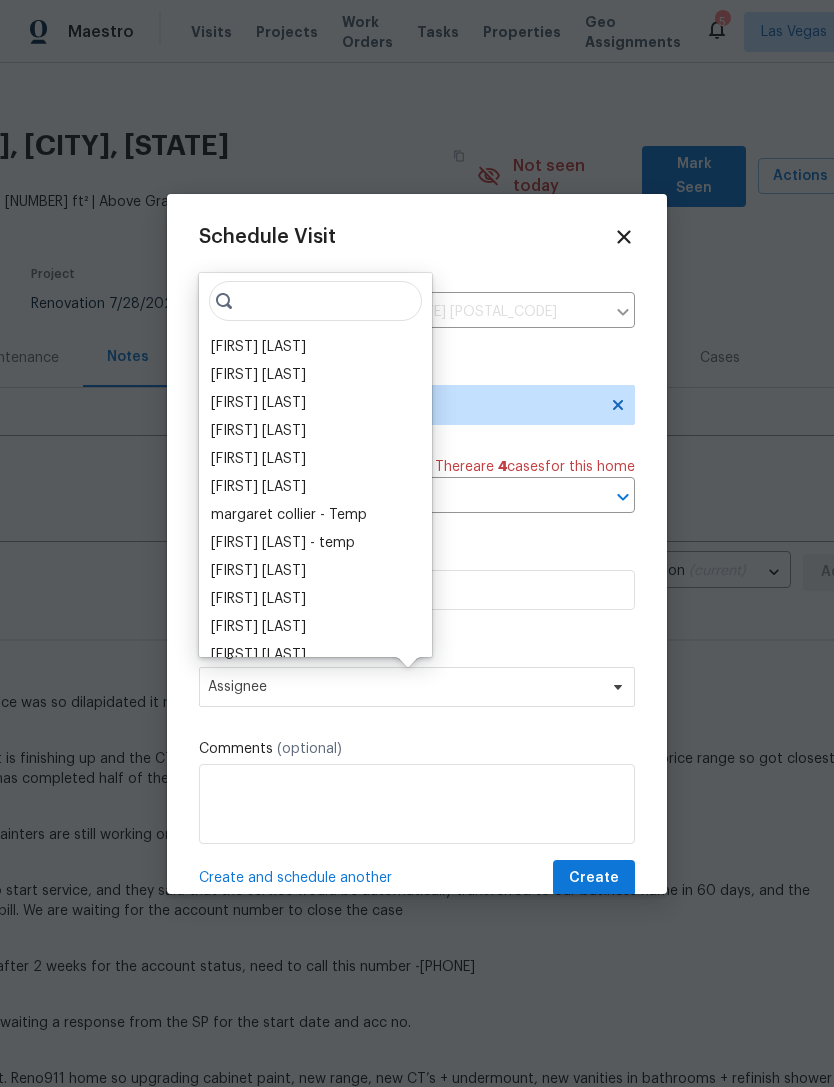click on "[FIRST] [LAST]" at bounding box center (258, 347) 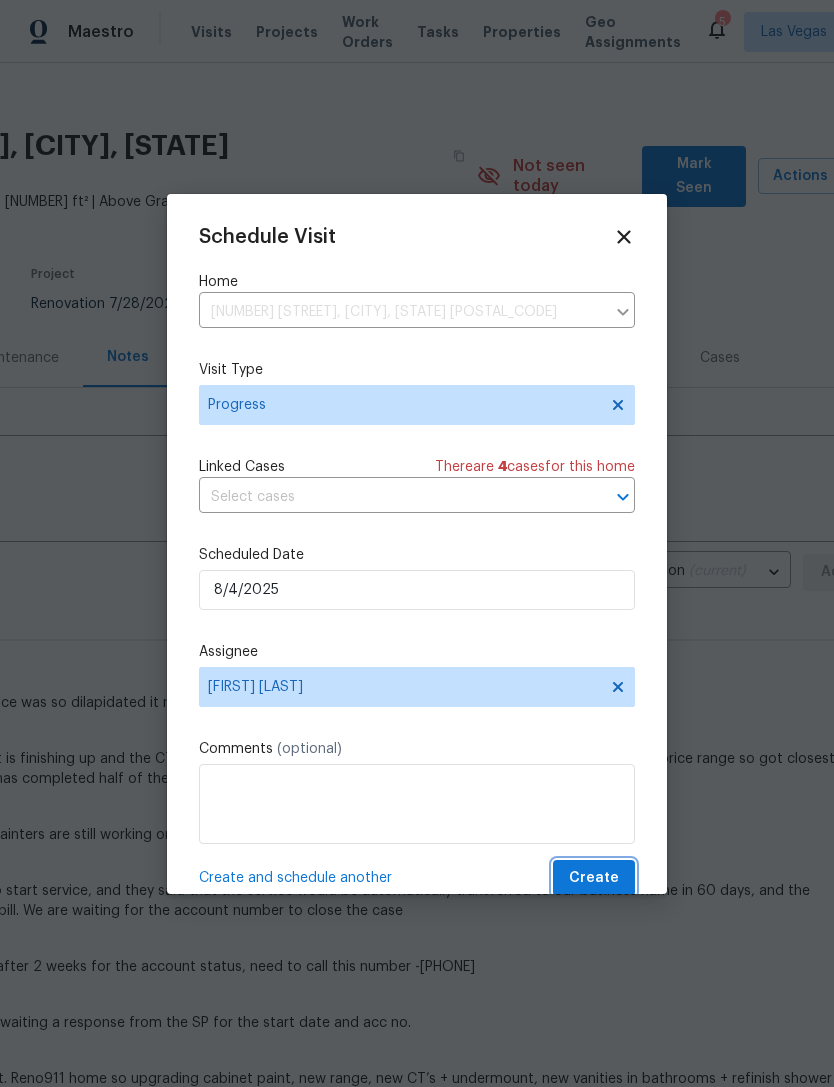 click on "Create" at bounding box center (594, 878) 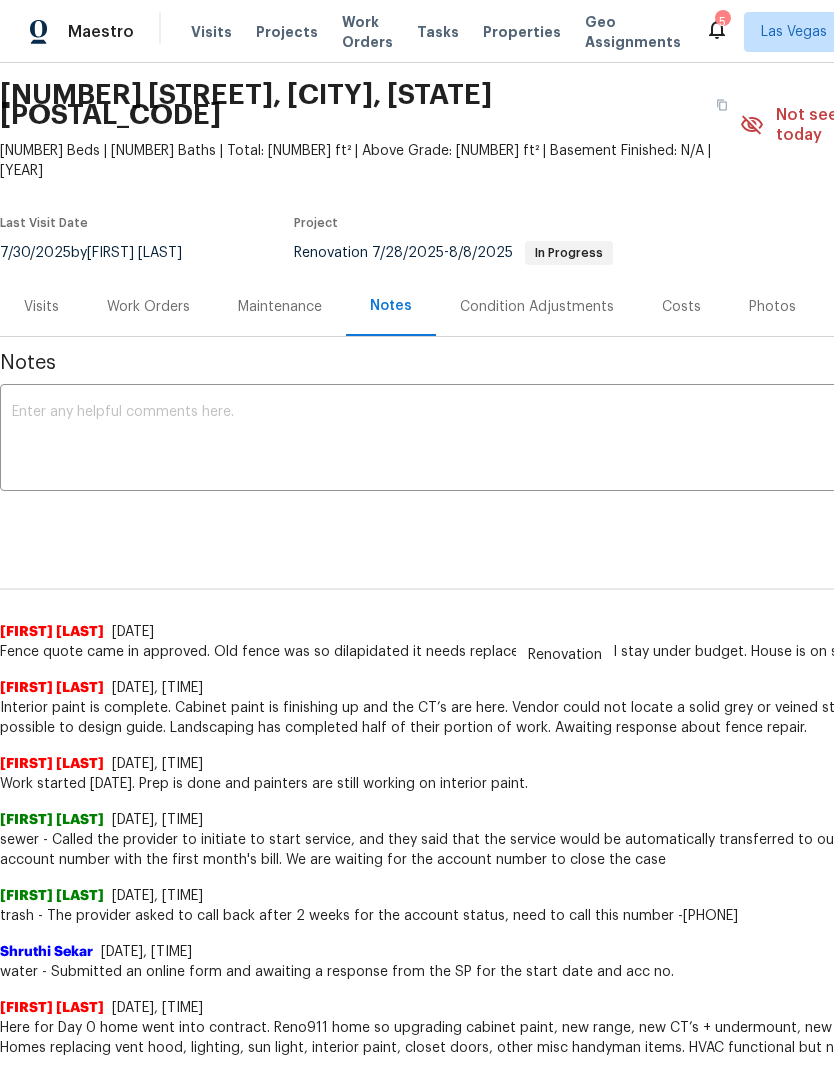 scroll, scrollTop: 64, scrollLeft: 0, axis: vertical 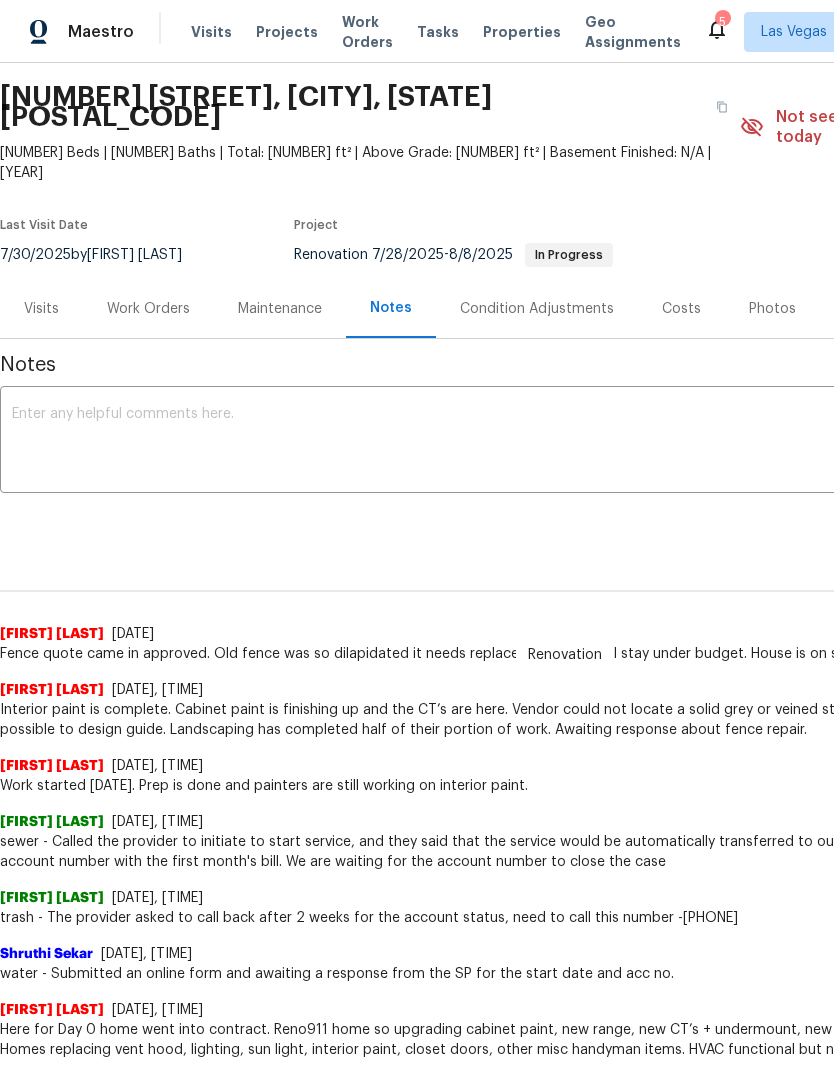 click at bounding box center [565, 442] 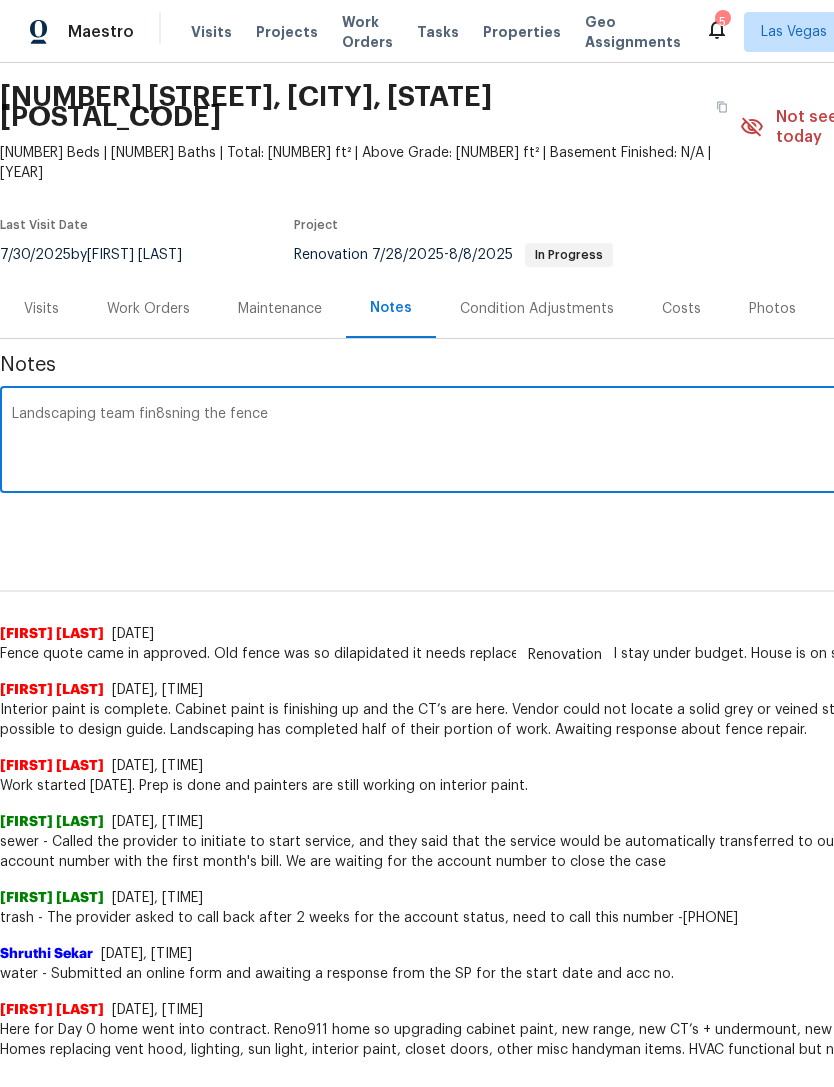 click on "Landscaping team fin8sning the fence" at bounding box center (565, 442) 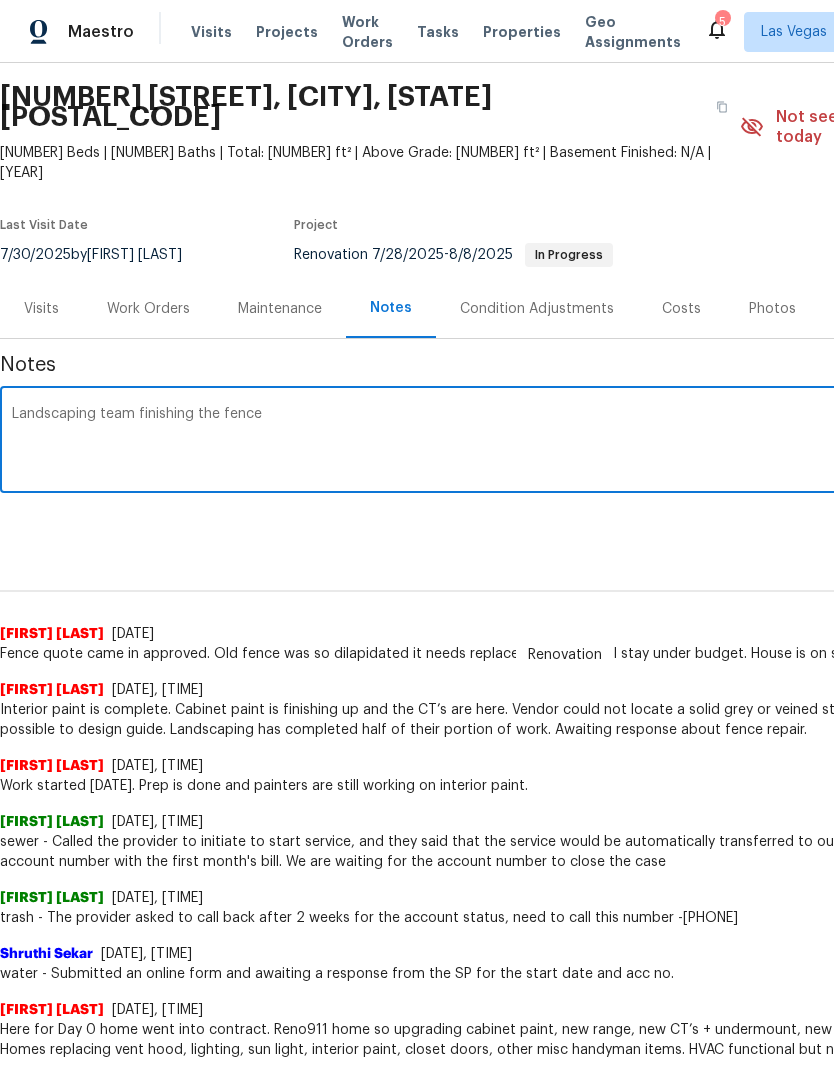 click on "Landscaping team finishing the fence" at bounding box center (565, 442) 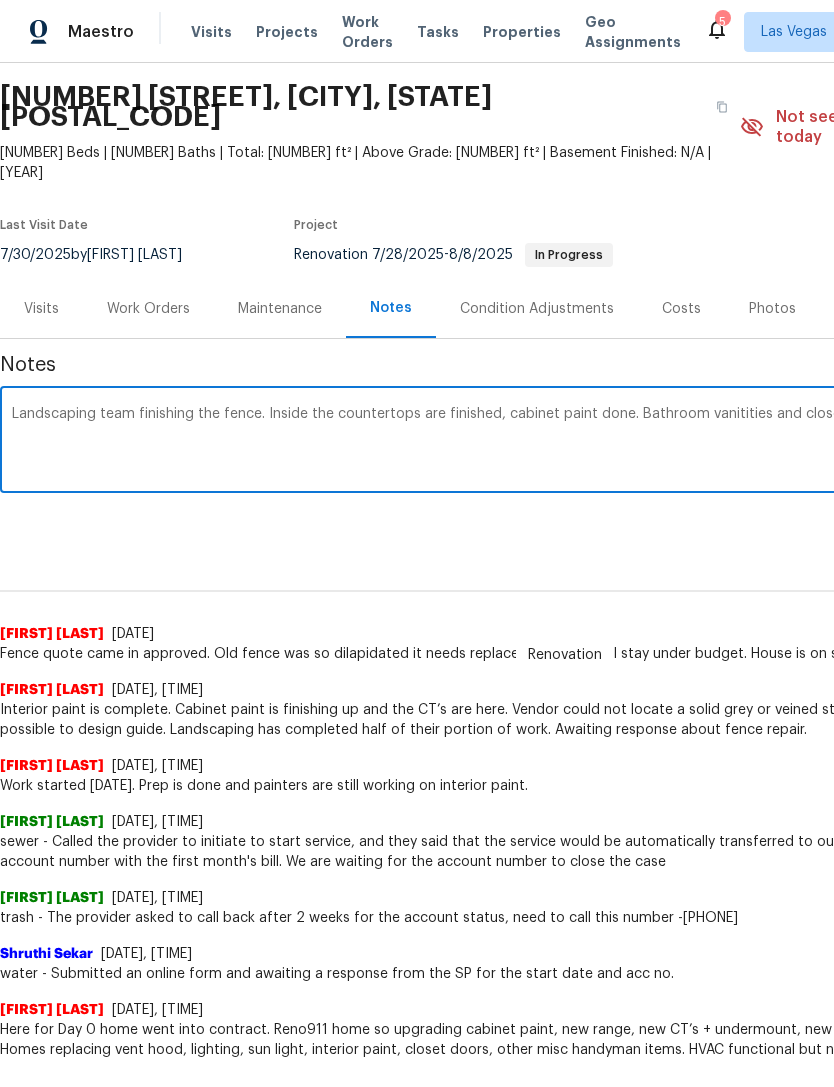 scroll, scrollTop: 64, scrollLeft: 296, axis: both 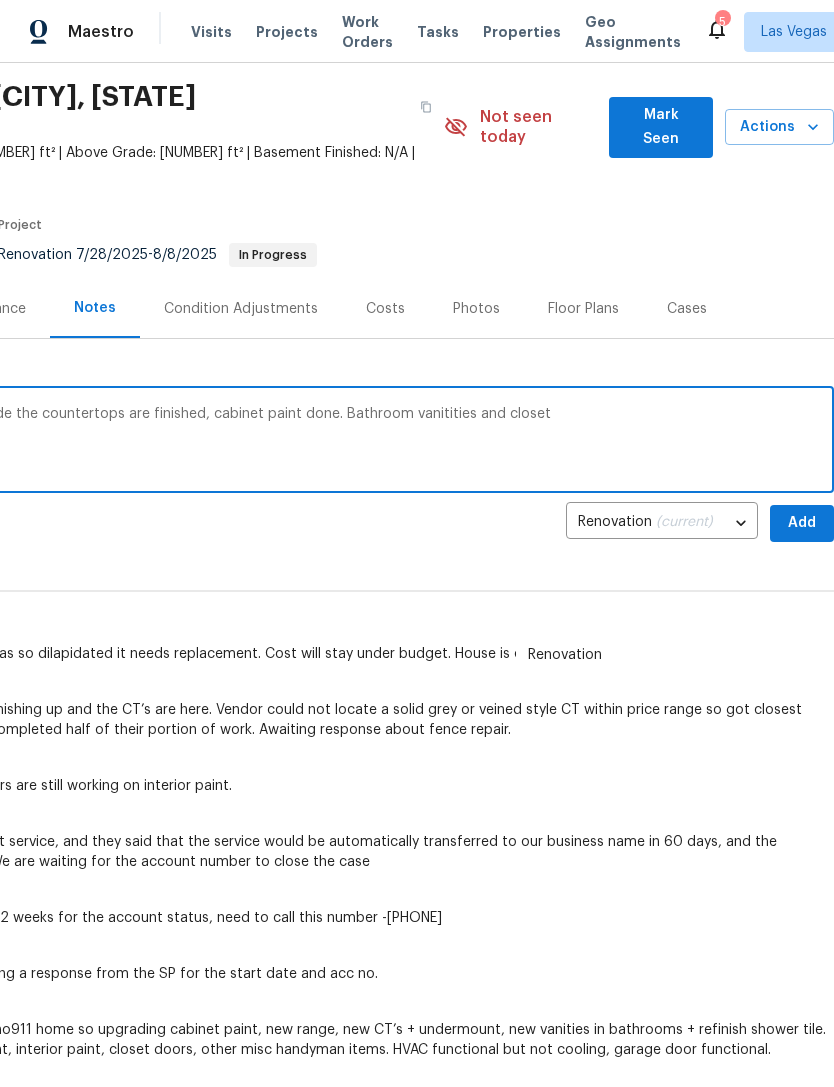 click on "Landscaping team finishing the fence. Inside the countertops are finished, cabinet paint done. Bathroom vanitities and closet  x ​" at bounding box center (269, 442) 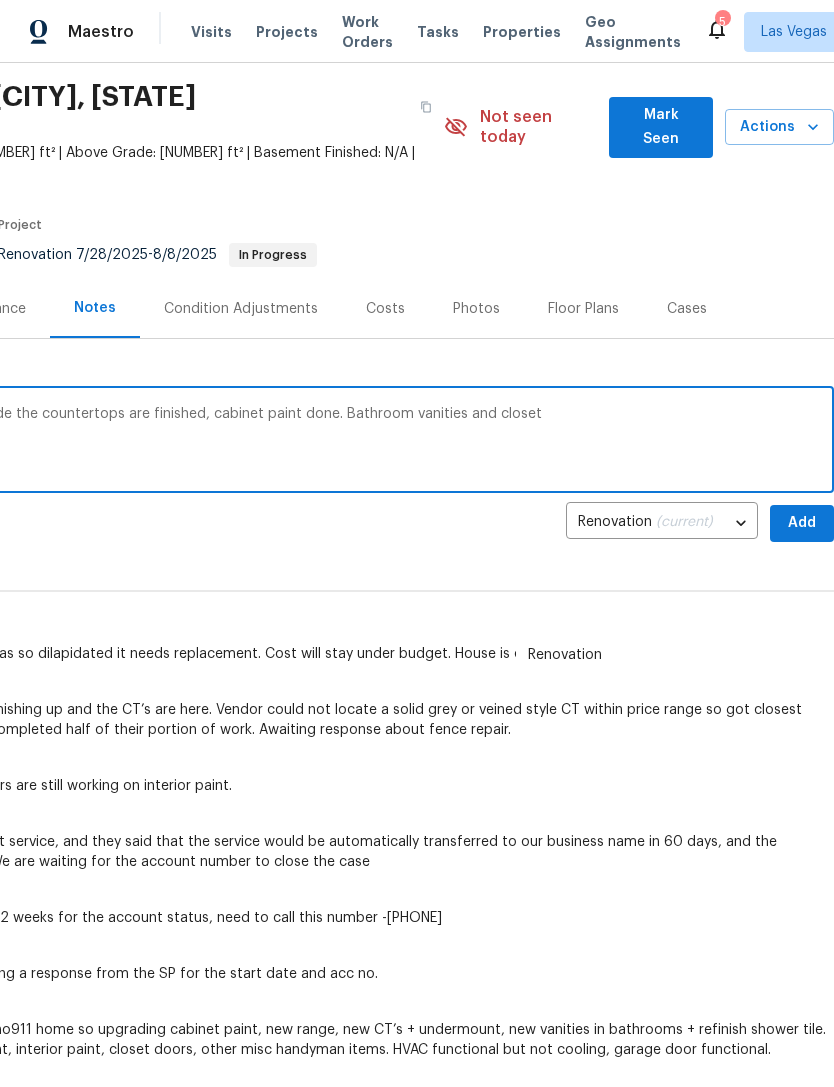 click on "Landscaping team finishing the fence. Inside the countertops are finished, cabinet paint done. Bathroom vanities and closet  x ​" at bounding box center [269, 442] 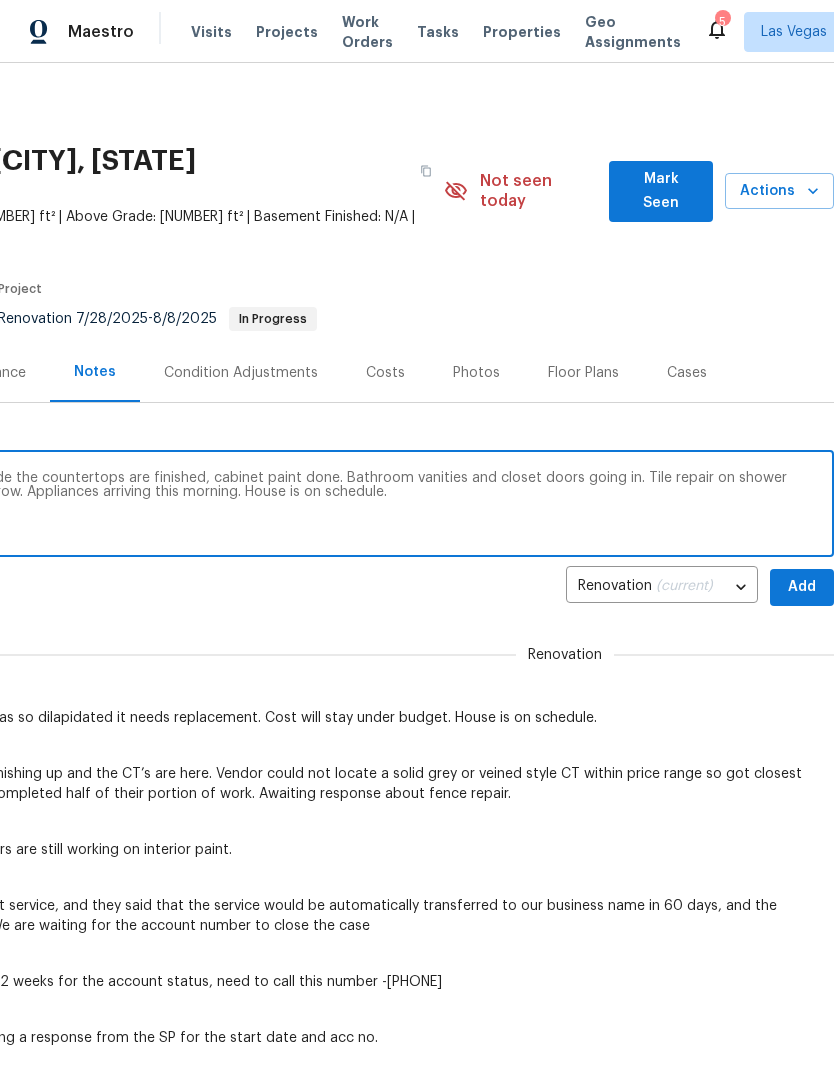 scroll, scrollTop: 0, scrollLeft: 296, axis: horizontal 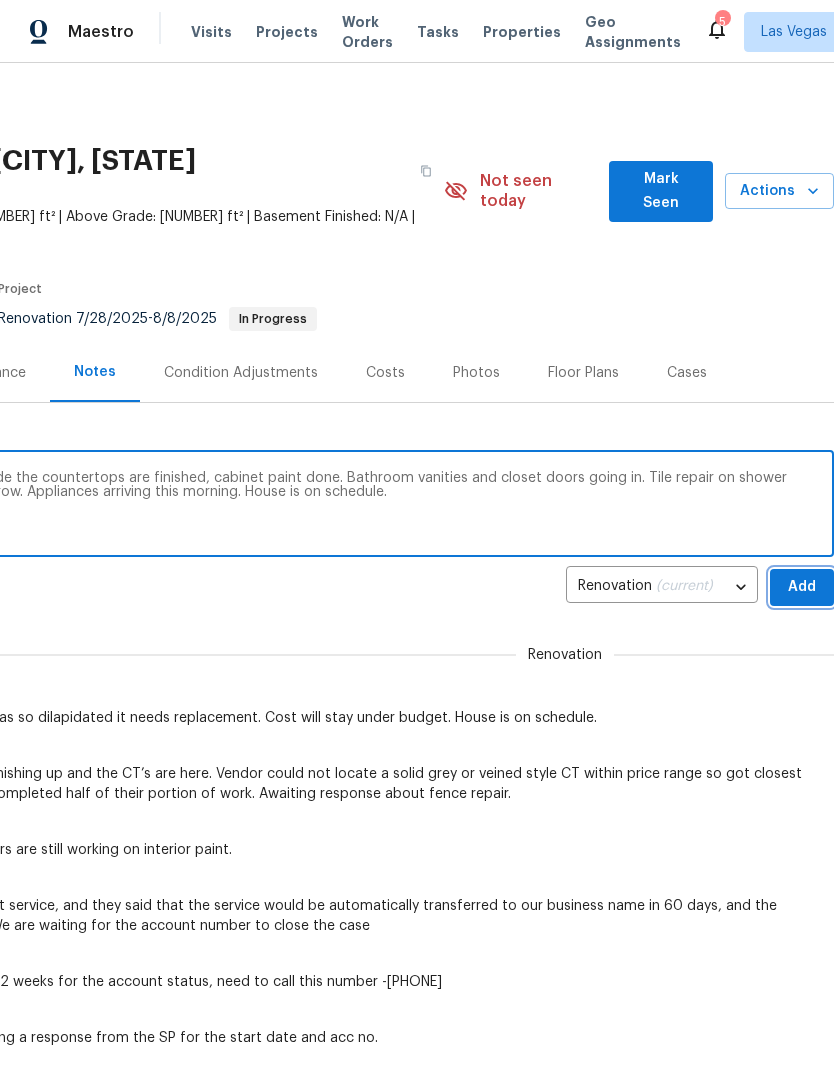 click on "Add" at bounding box center (802, 587) 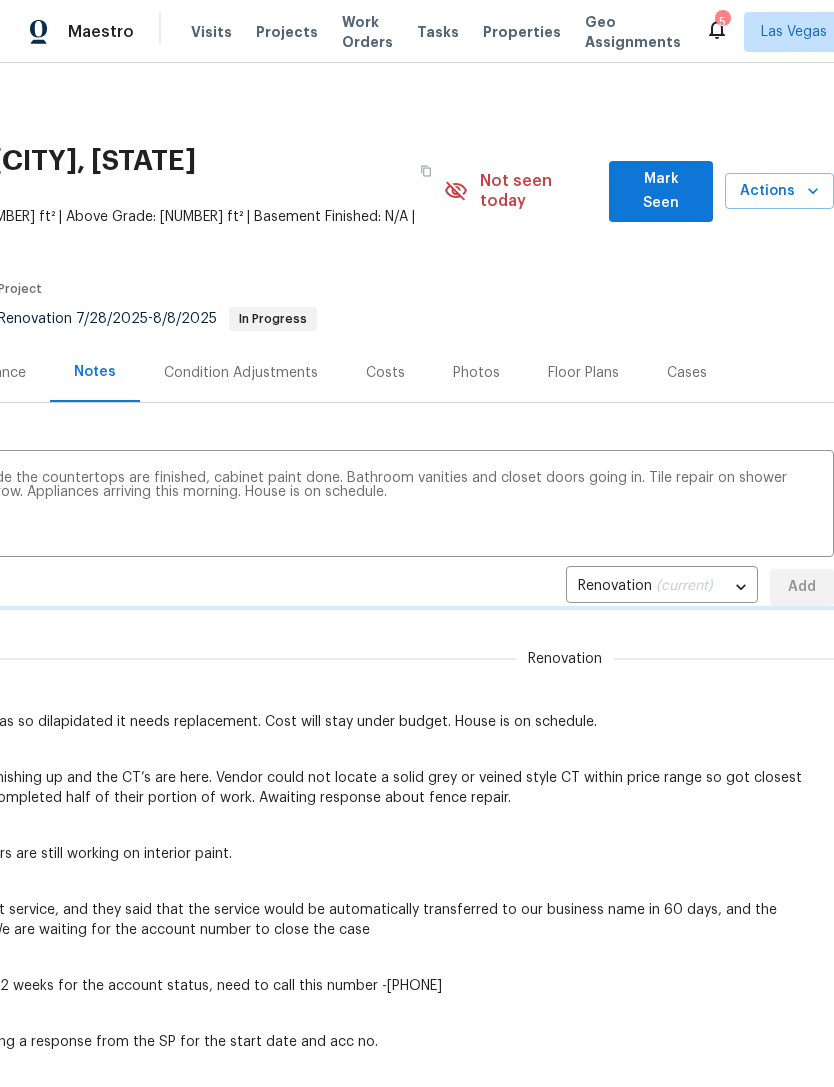 type 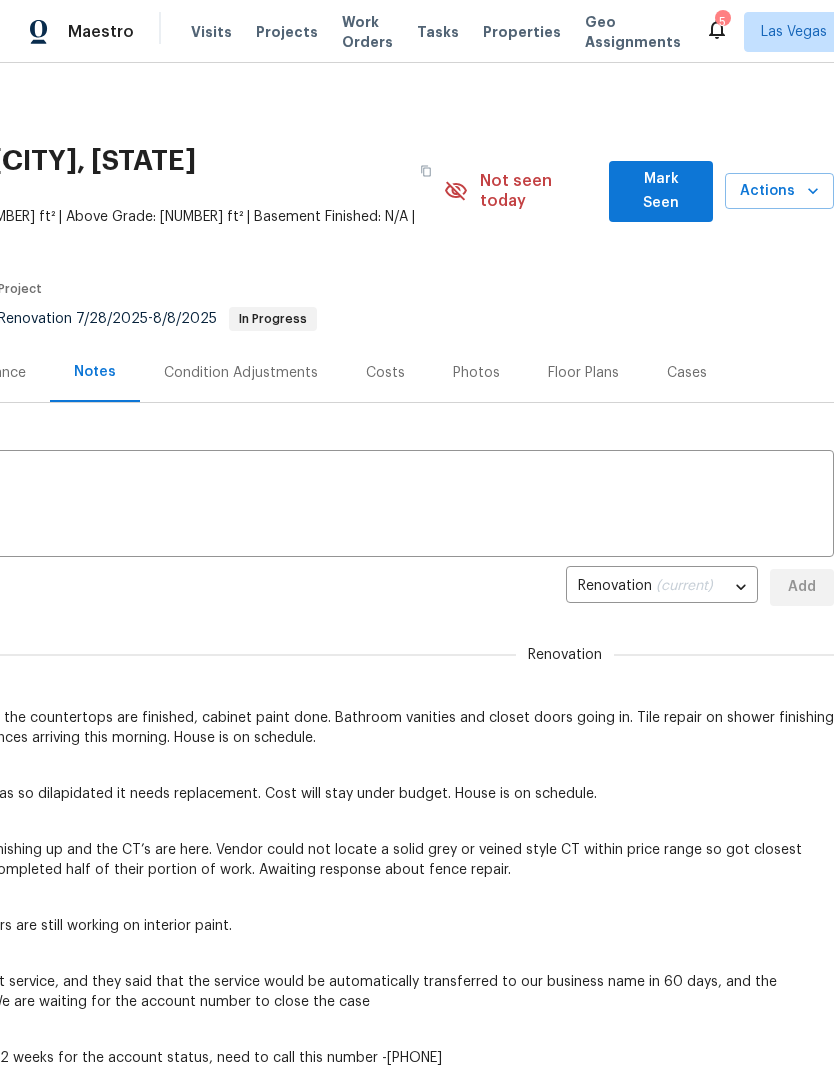 click on "Mark Seen" at bounding box center (661, 191) 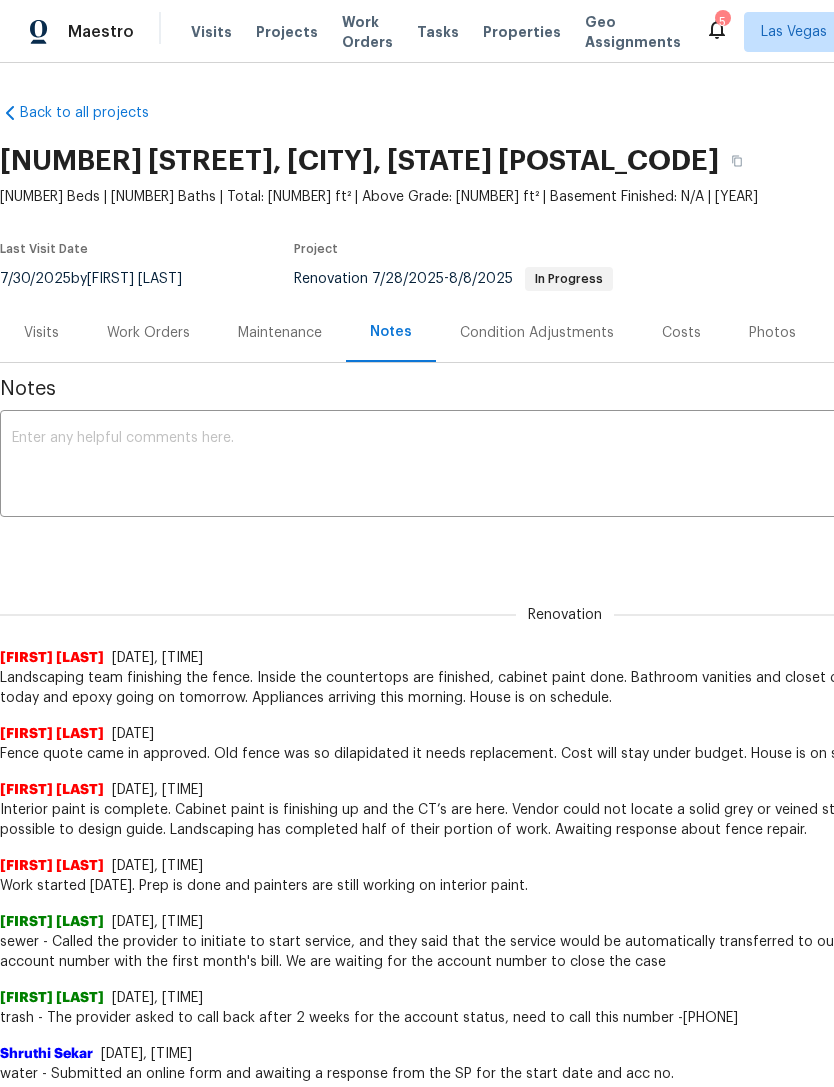 scroll, scrollTop: 0, scrollLeft: 0, axis: both 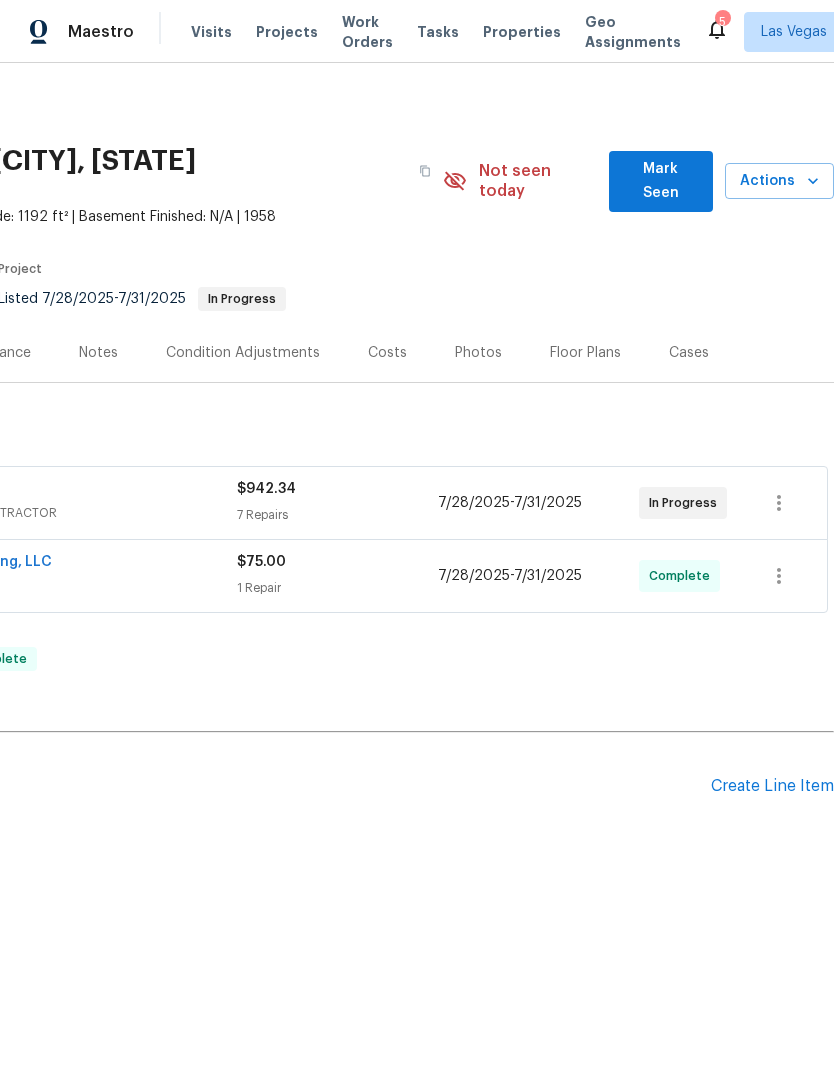 click on "Actions" at bounding box center [779, 181] 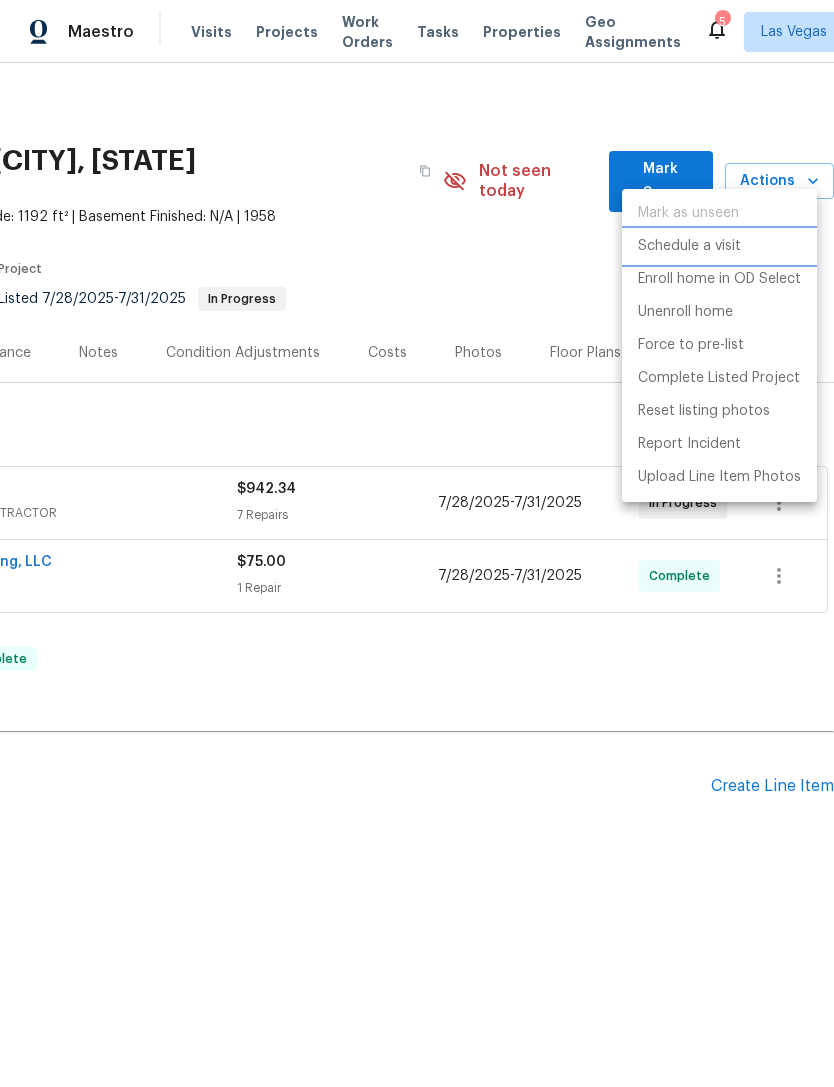 click on "Schedule a visit" at bounding box center (689, 246) 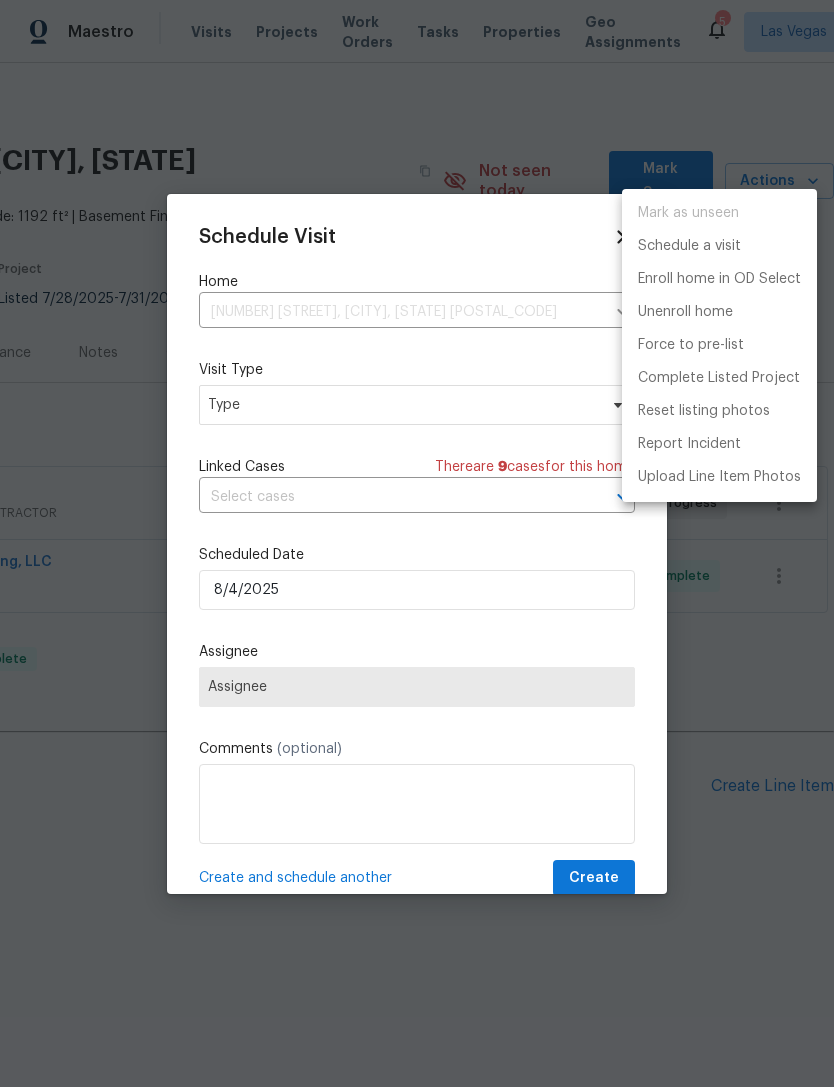 click at bounding box center (417, 543) 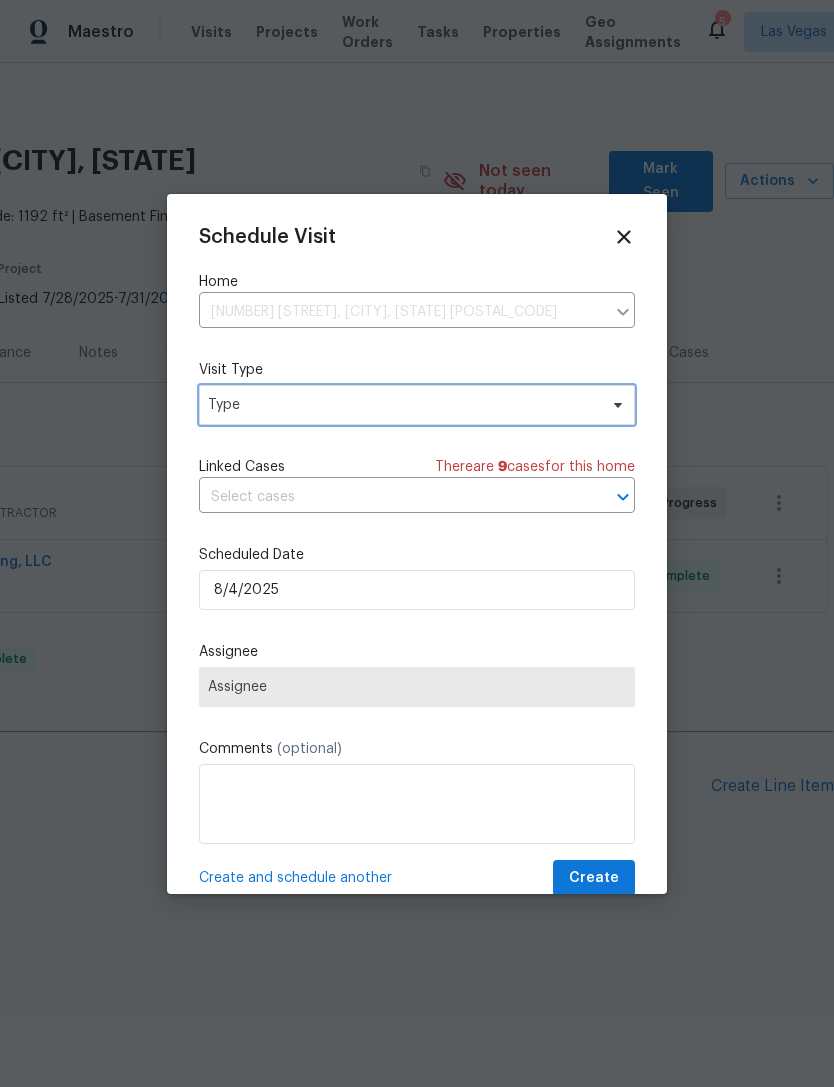 click on "Type" at bounding box center (402, 405) 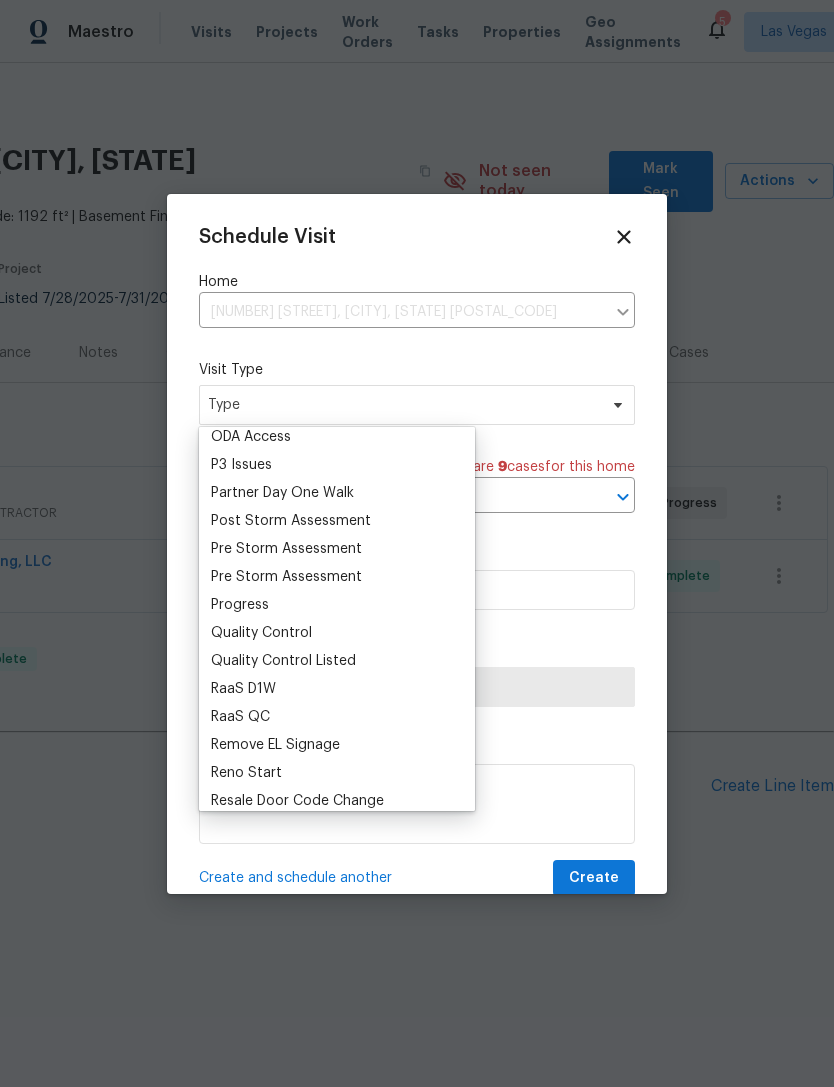 scroll, scrollTop: 1202, scrollLeft: 0, axis: vertical 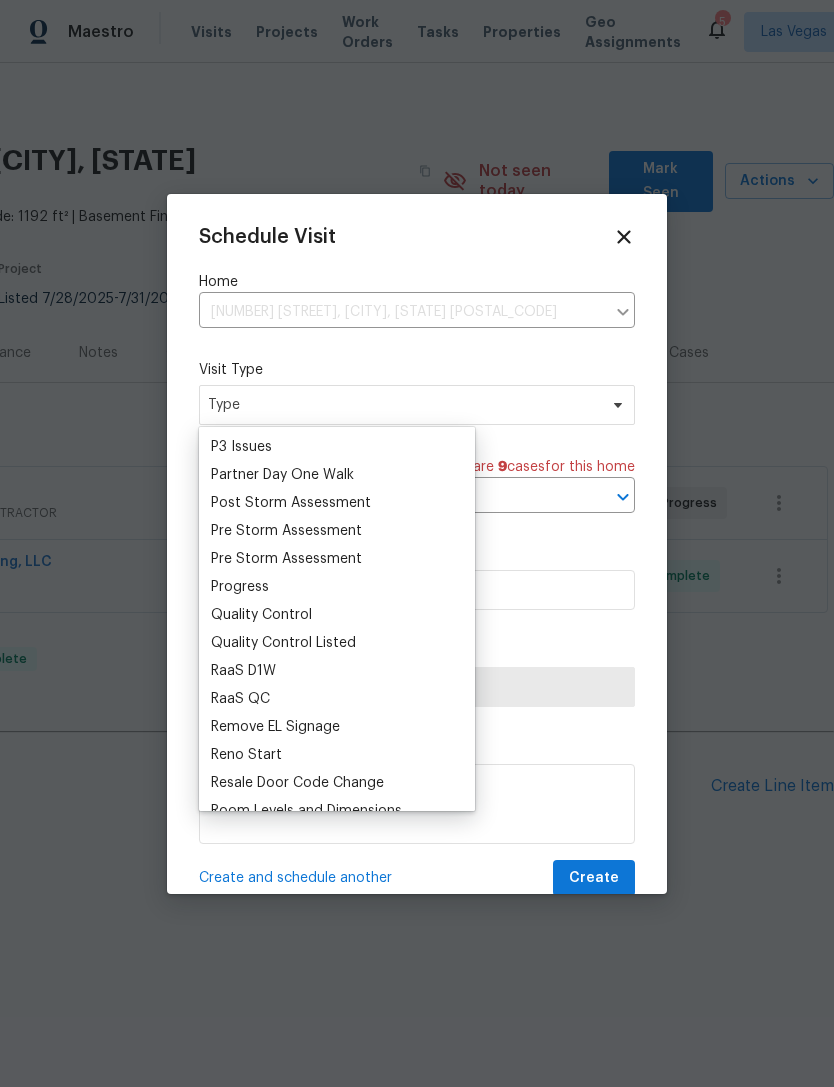 click on "Progress" at bounding box center (240, 587) 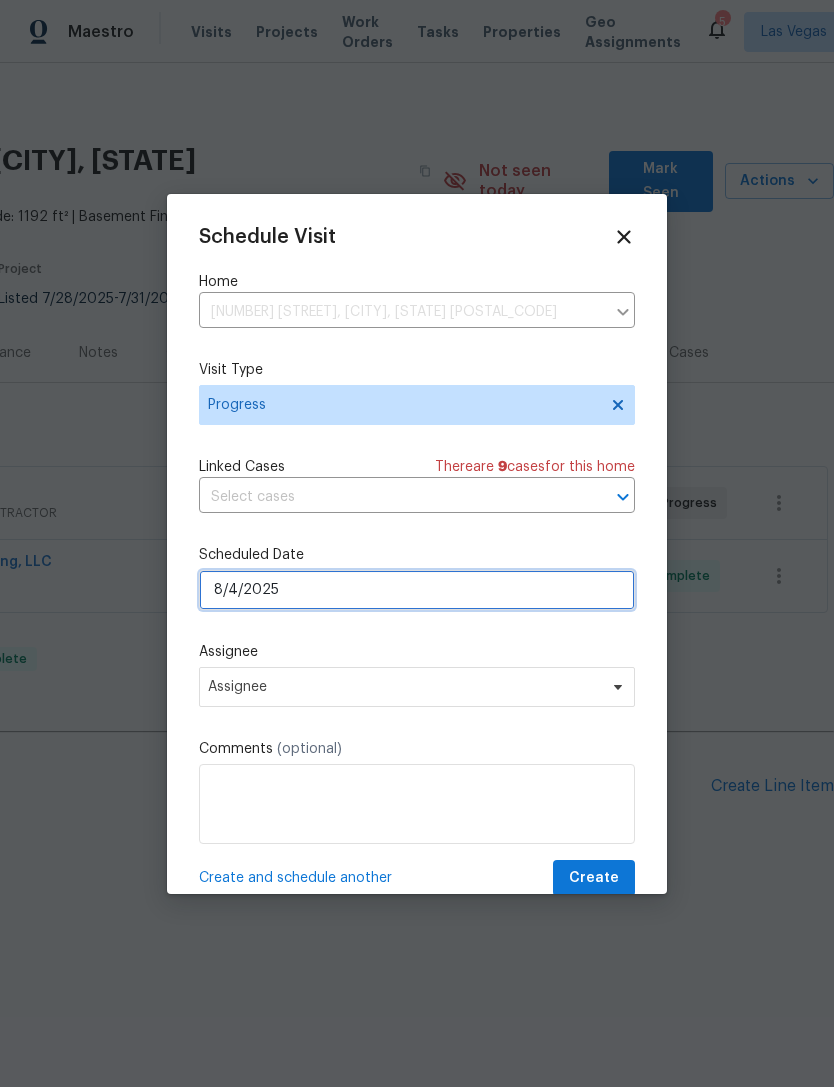 click on "8/4/2025" at bounding box center [417, 590] 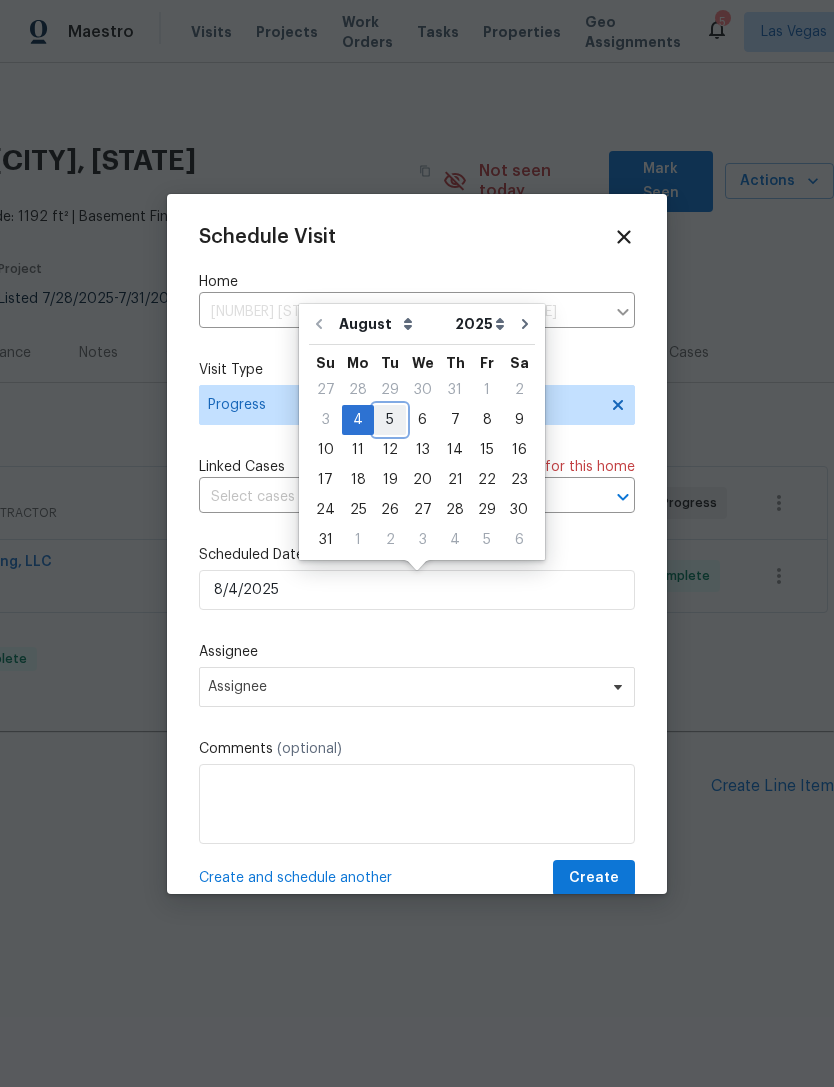 click on "5" at bounding box center (390, 420) 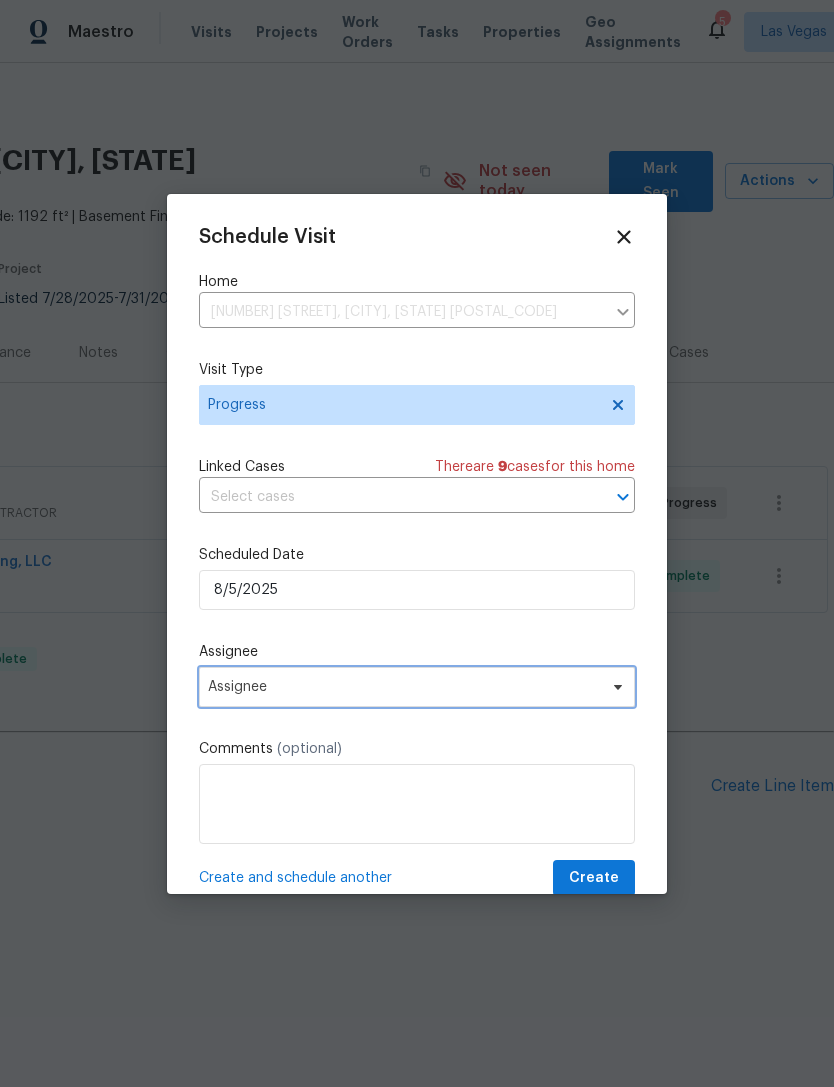 click on "Assignee" at bounding box center (404, 687) 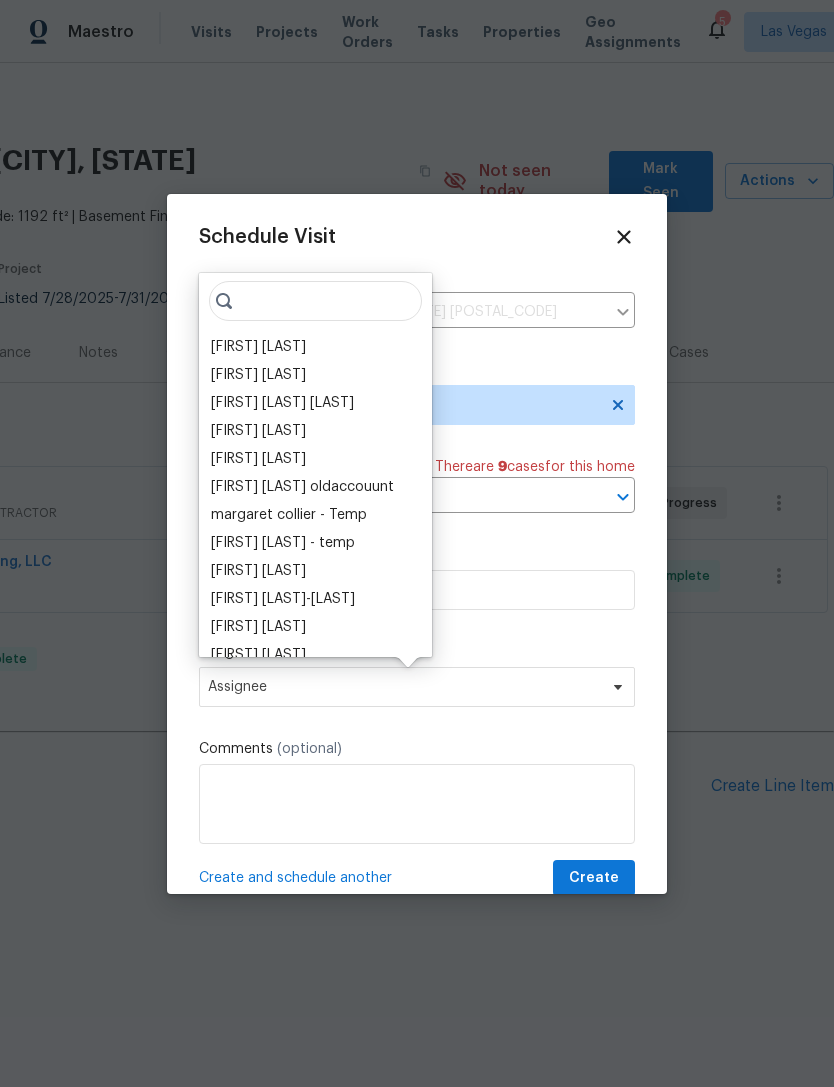 click on "[FIRST] [LAST]" at bounding box center (258, 347) 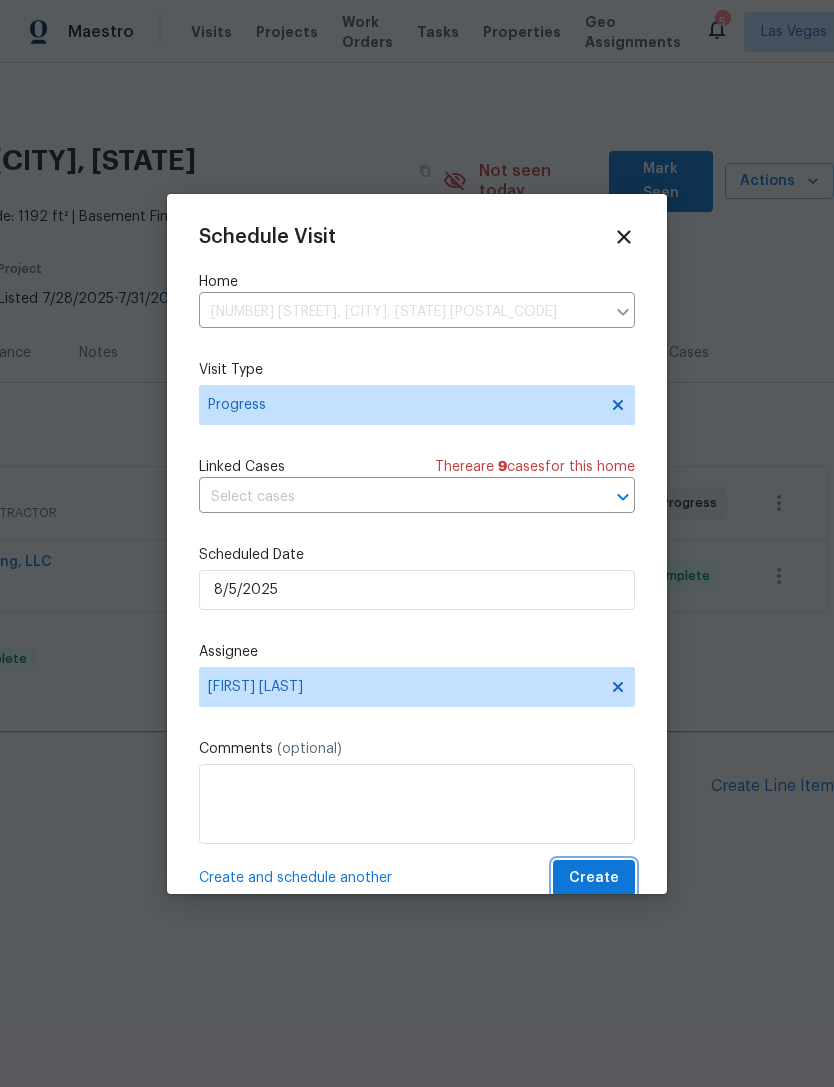 click on "Create" at bounding box center (594, 878) 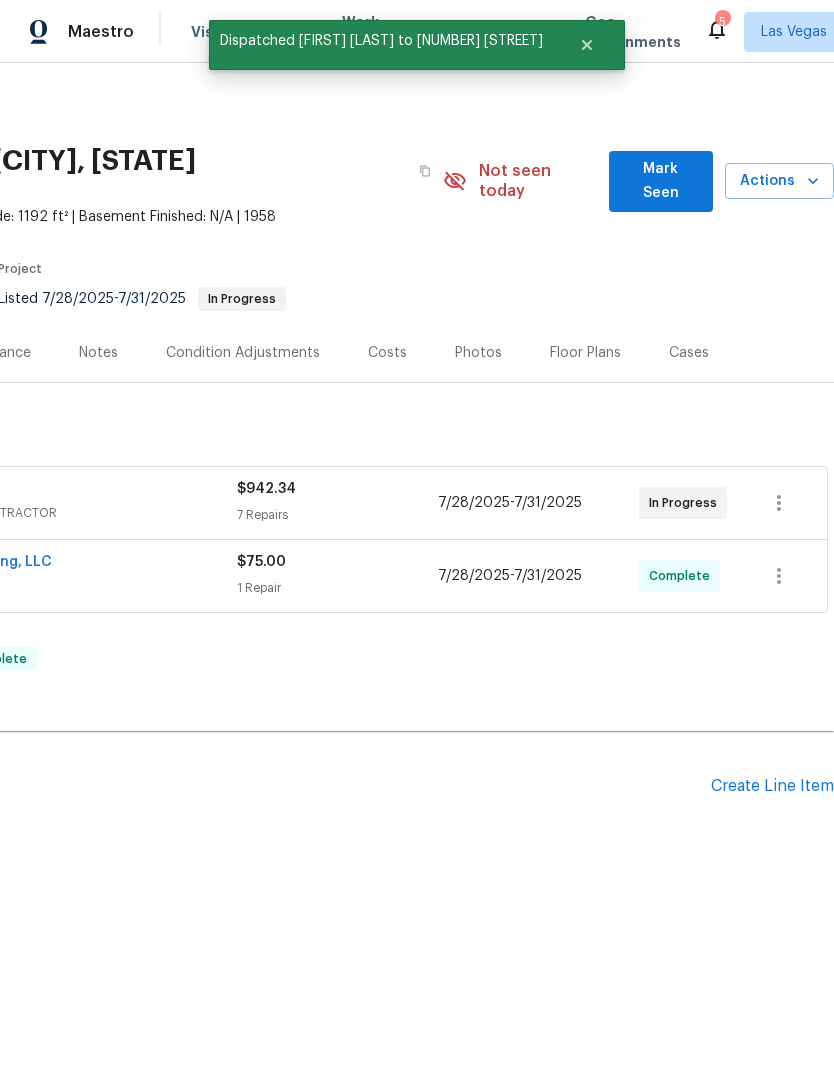 click on "Mark Seen" at bounding box center (661, 181) 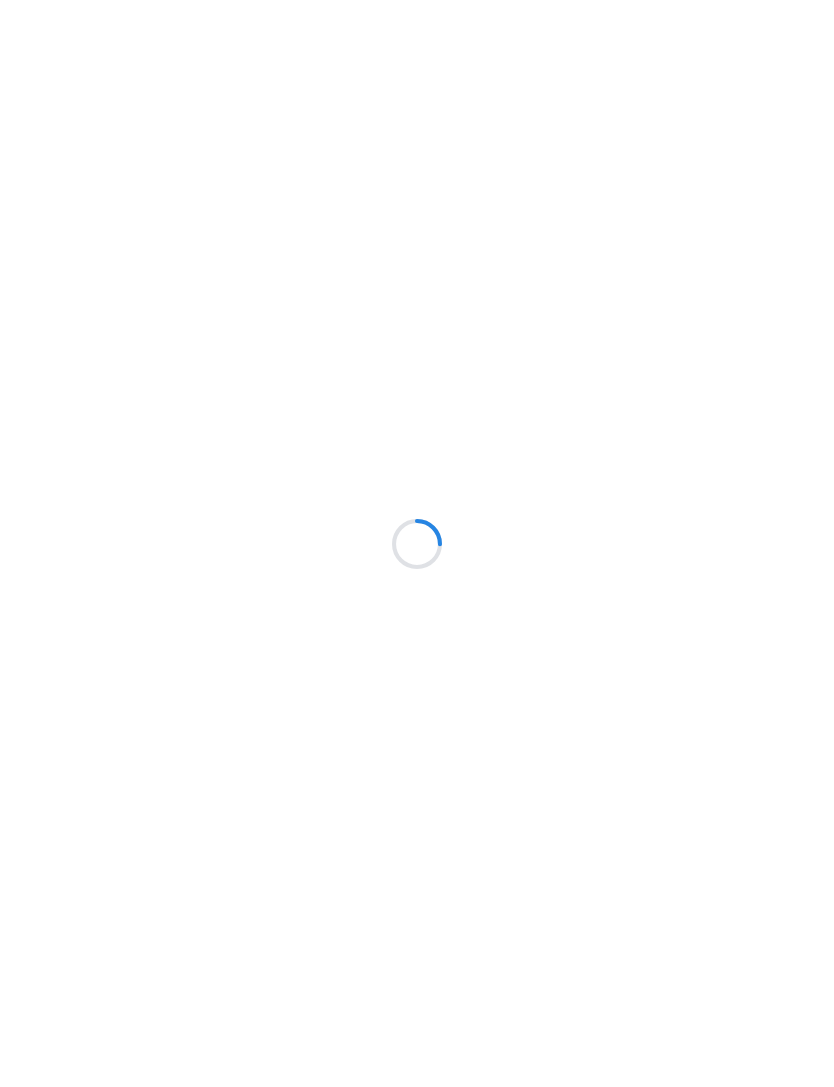 scroll, scrollTop: 0, scrollLeft: 0, axis: both 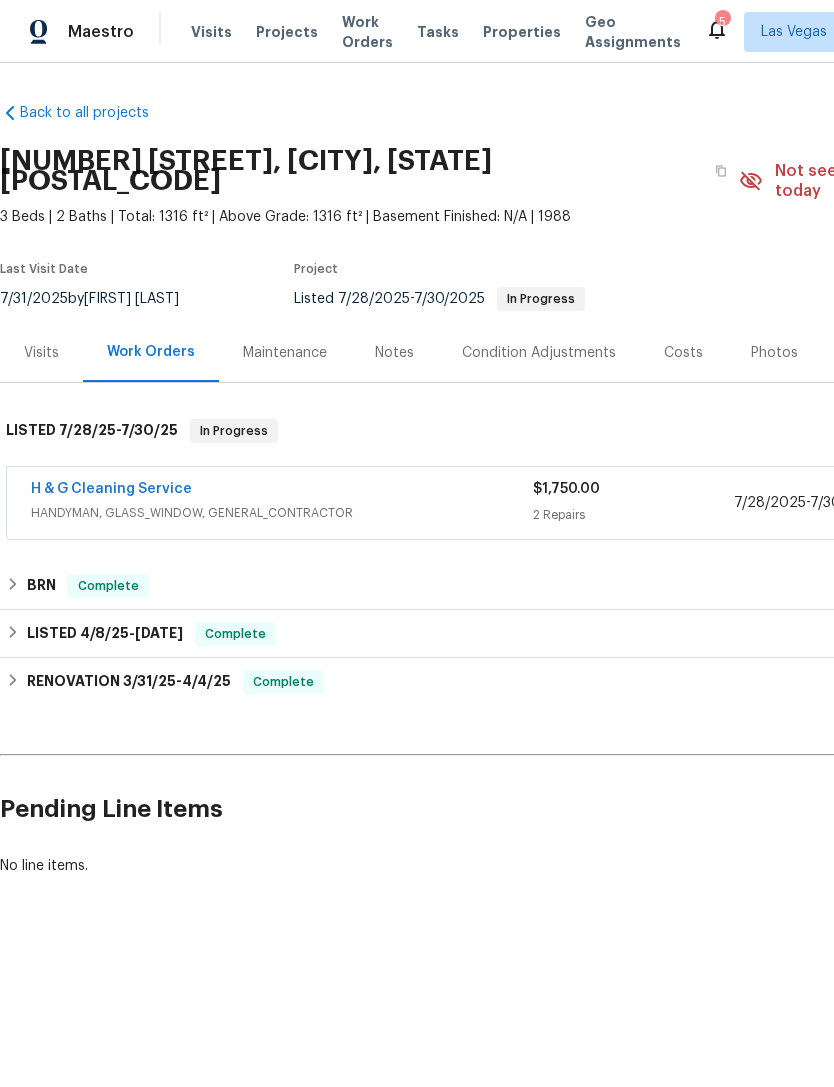 click on "H & G Cleaning Service" at bounding box center [111, 489] 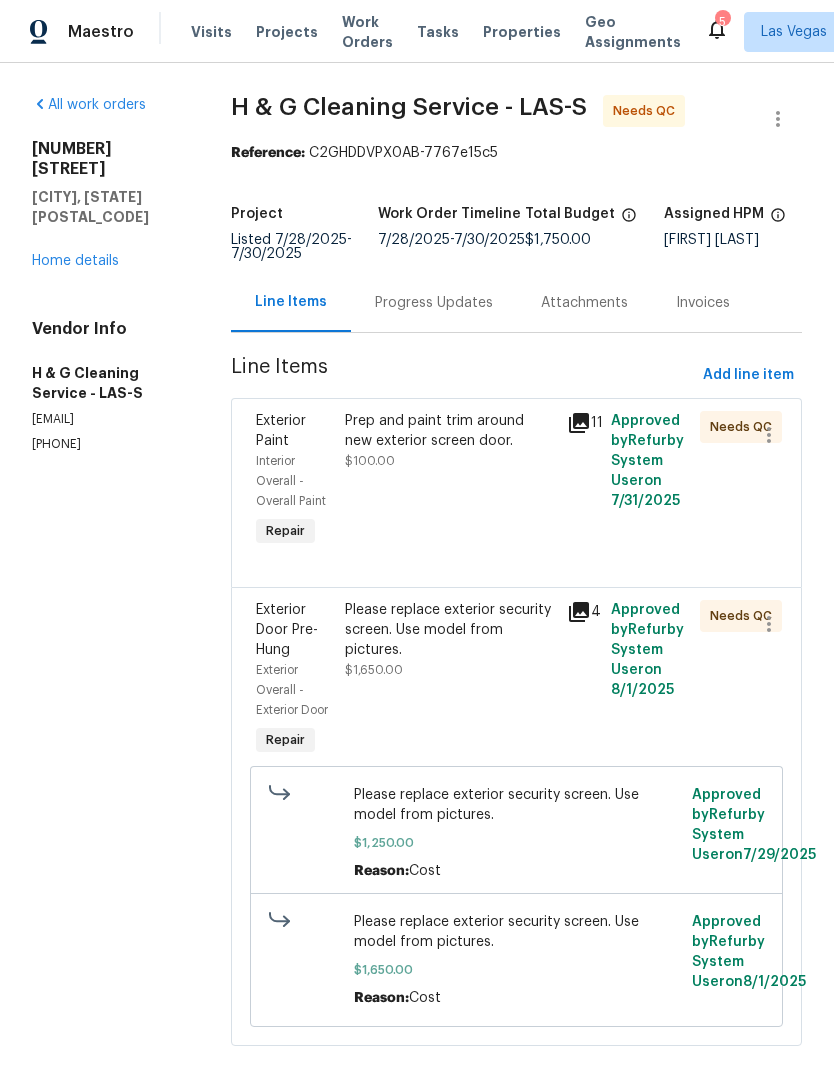 click on "Prep and paint trim around new exterior screen door." at bounding box center (450, 431) 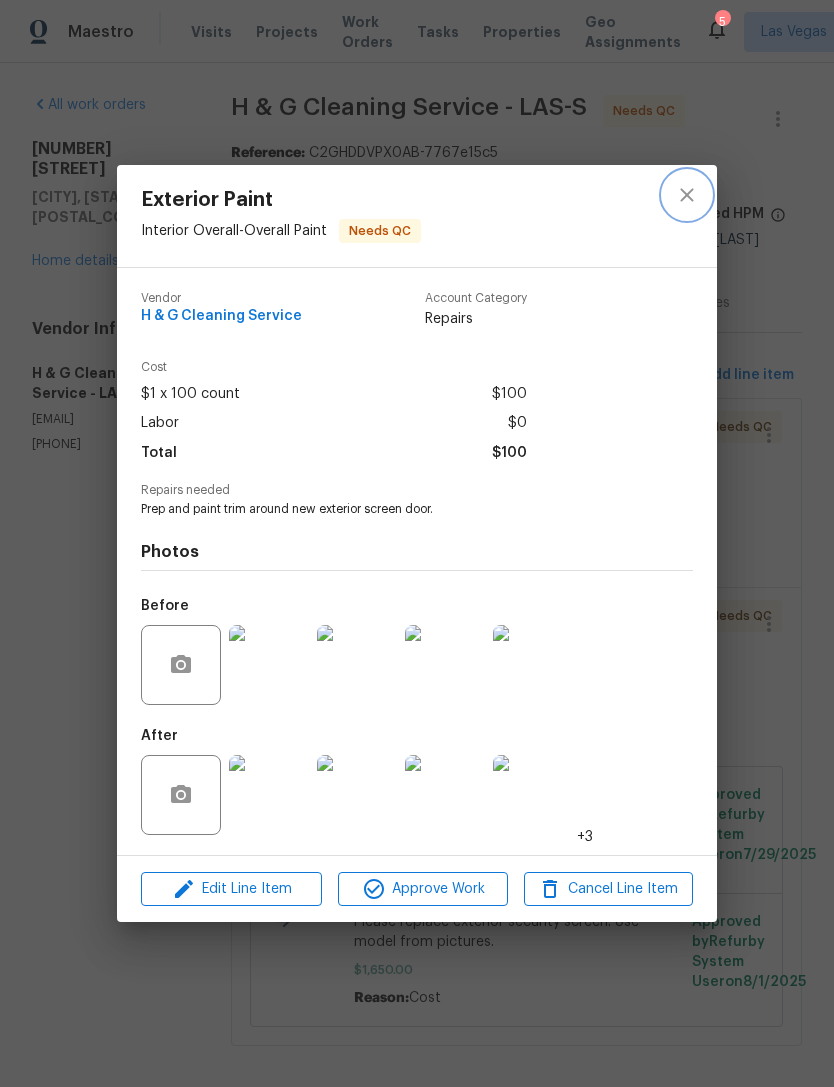 click 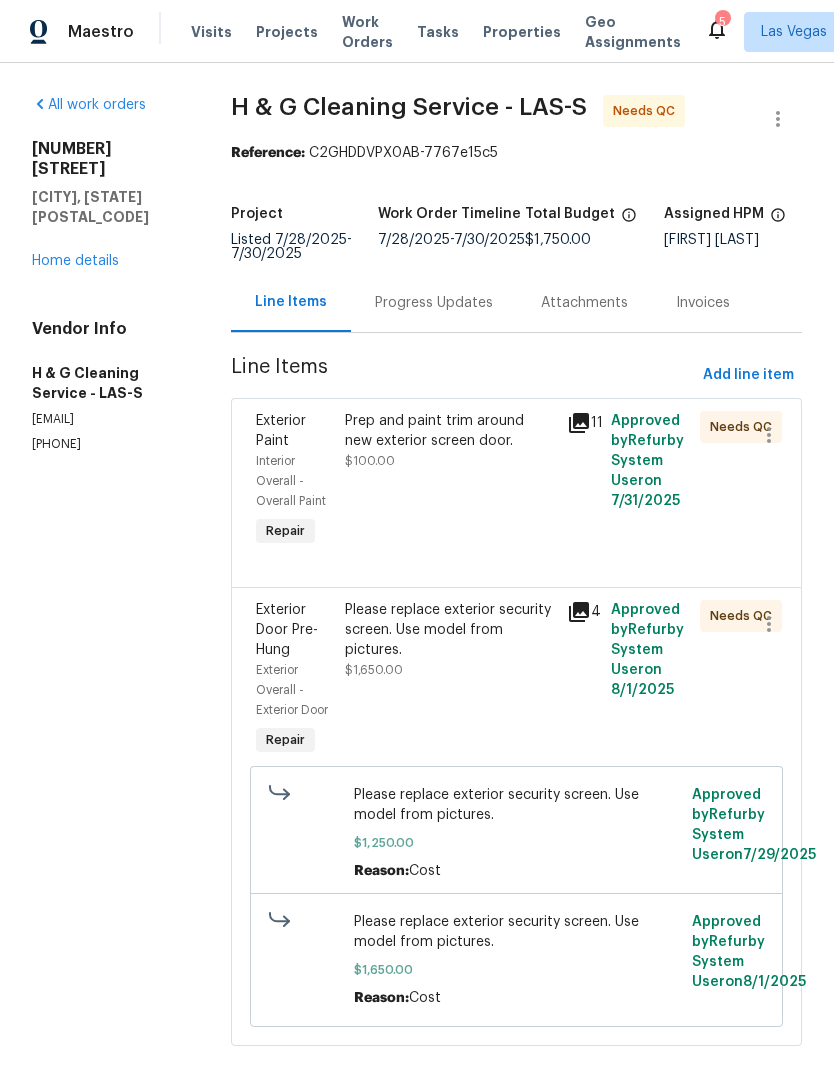click on "$100.00" at bounding box center [370, 461] 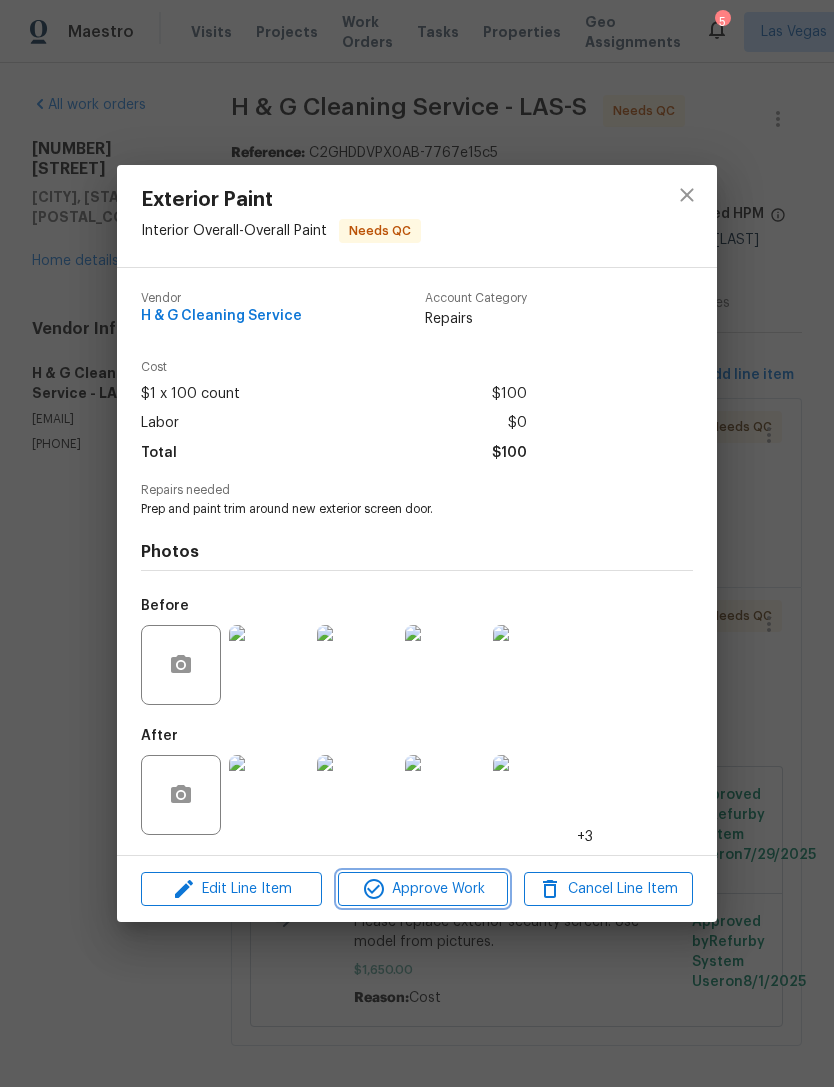 click on "Approve Work" at bounding box center (422, 889) 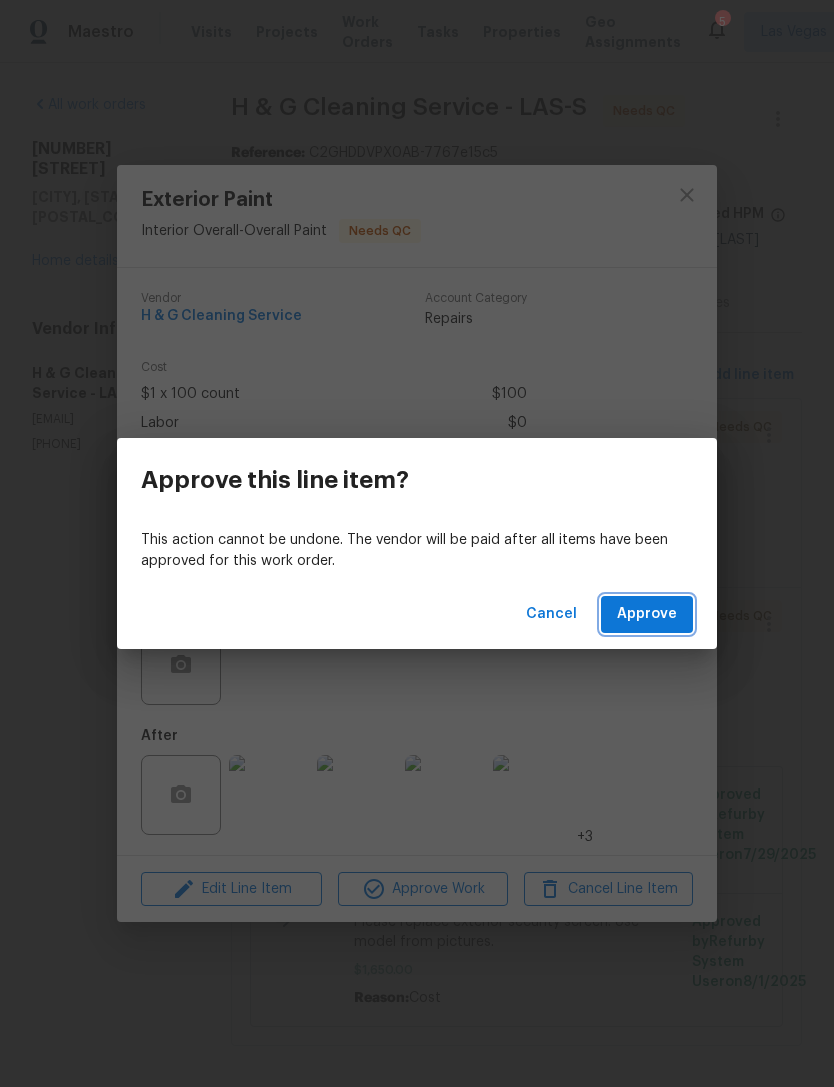 click on "Approve" at bounding box center (647, 614) 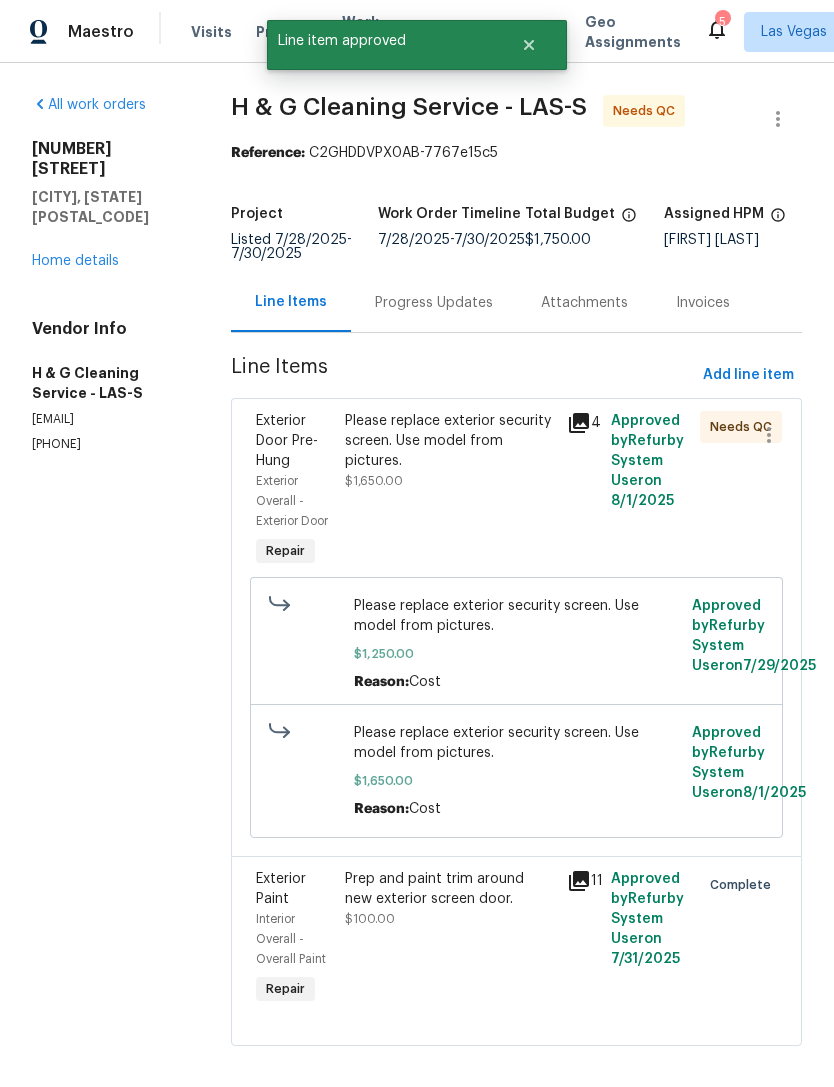 click on "Please replace exterior security screen. Use model from pictures." at bounding box center [450, 441] 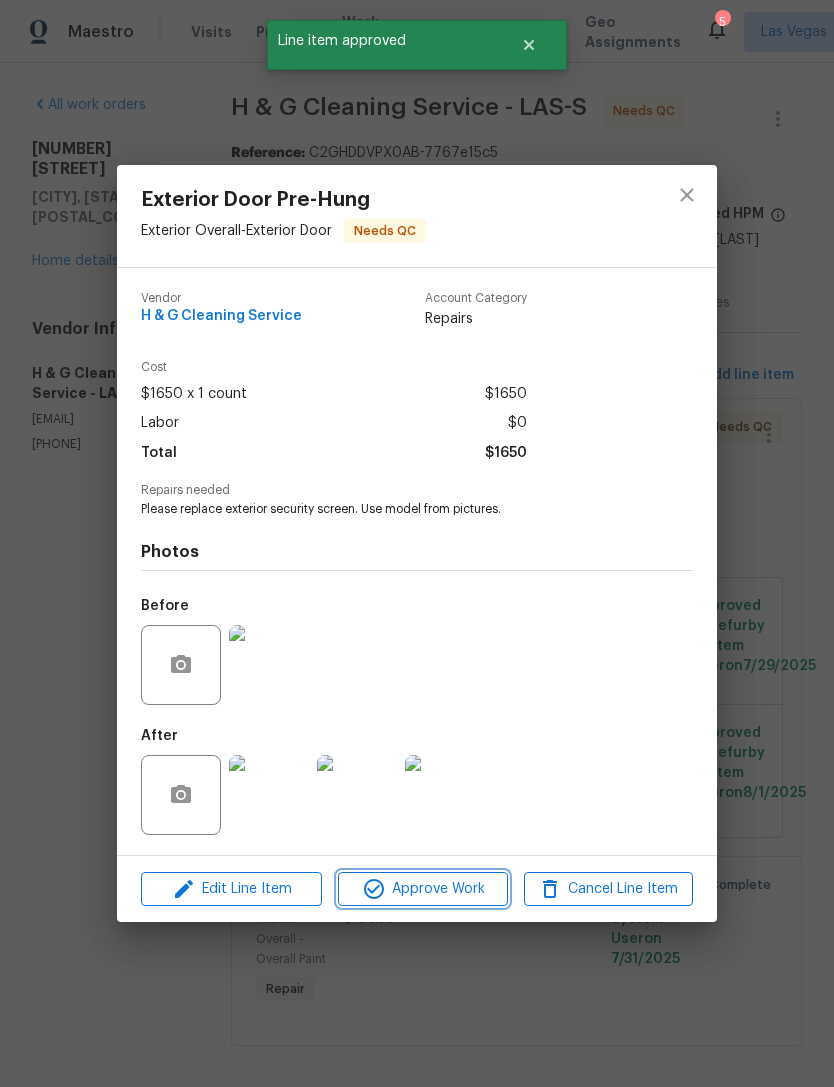 click 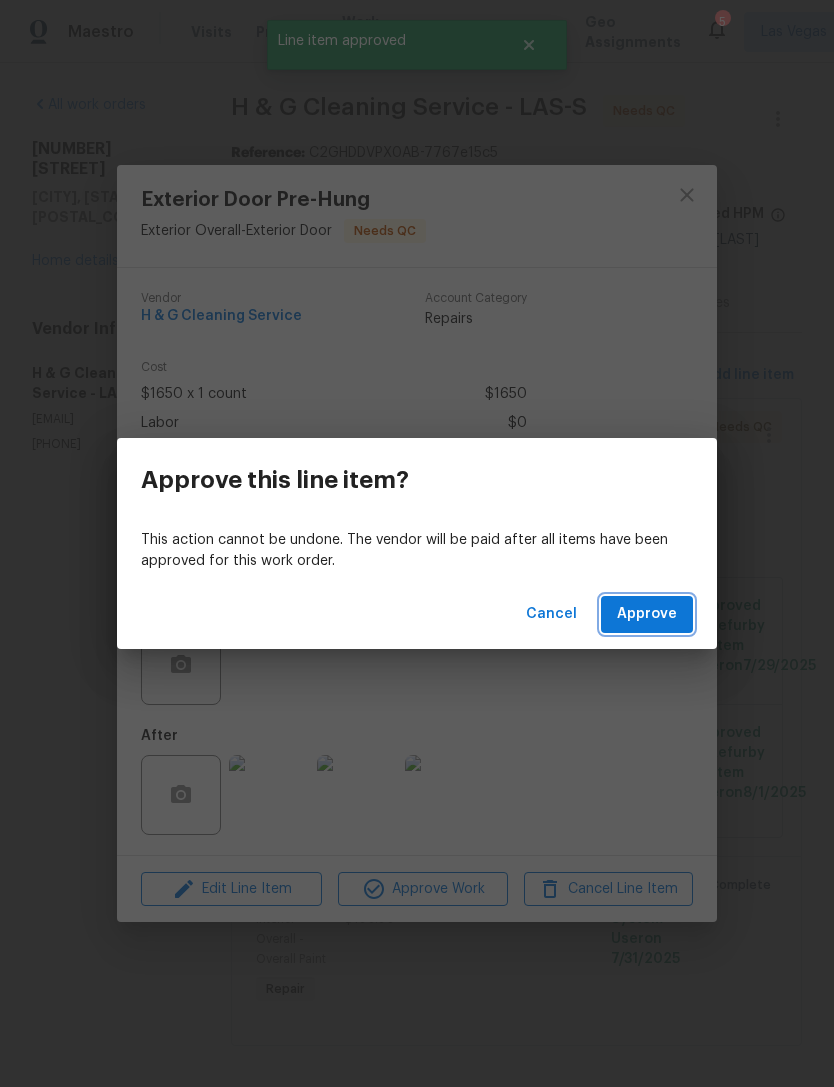 click on "Approve" at bounding box center (647, 614) 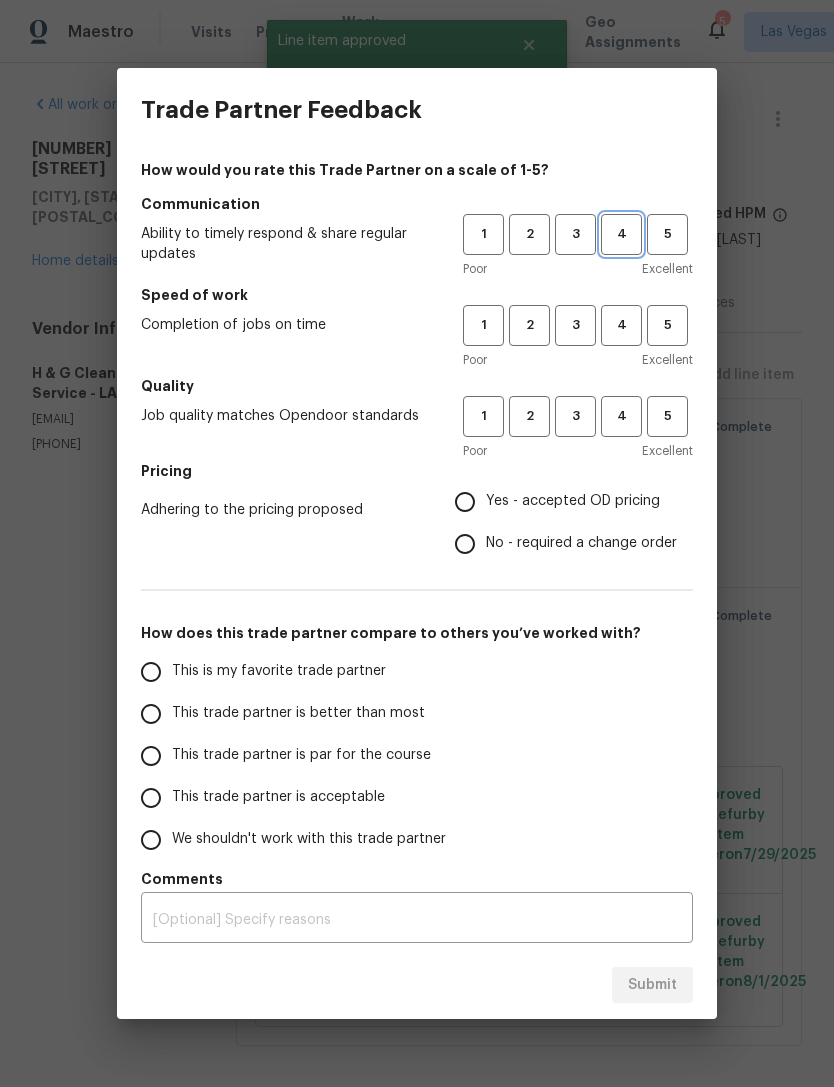 click on "4" at bounding box center [621, 234] 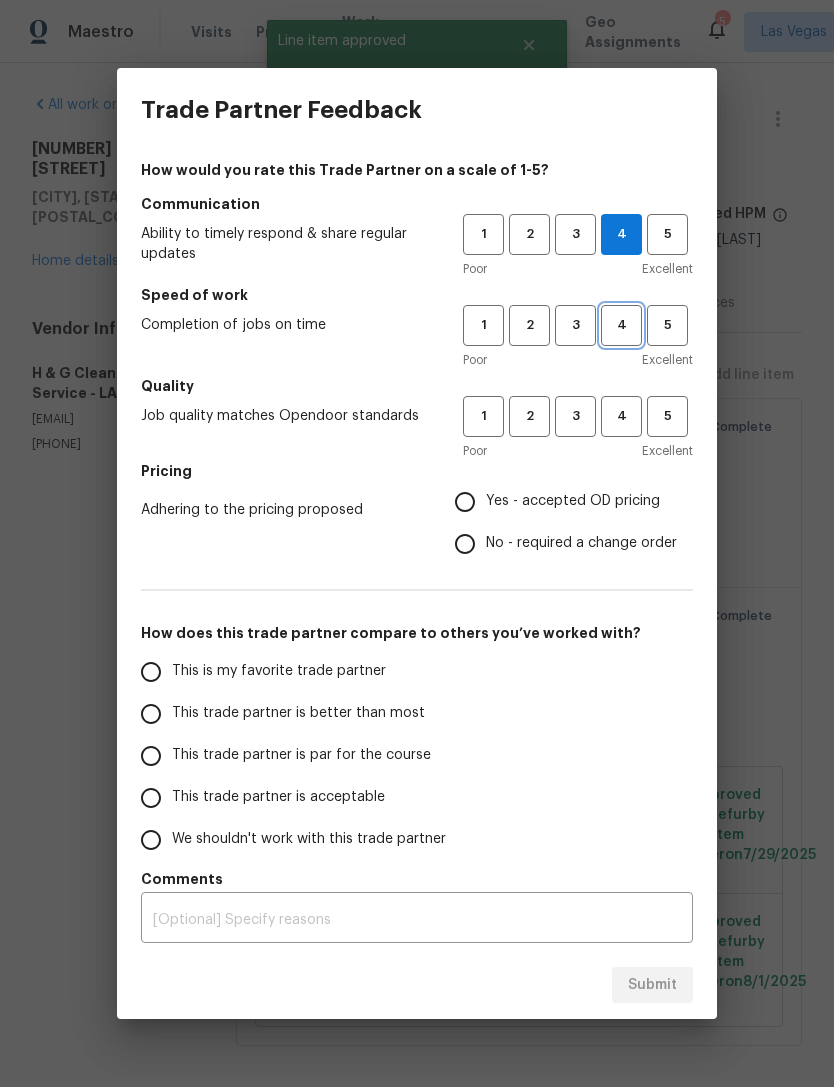 click on "4" at bounding box center (621, 325) 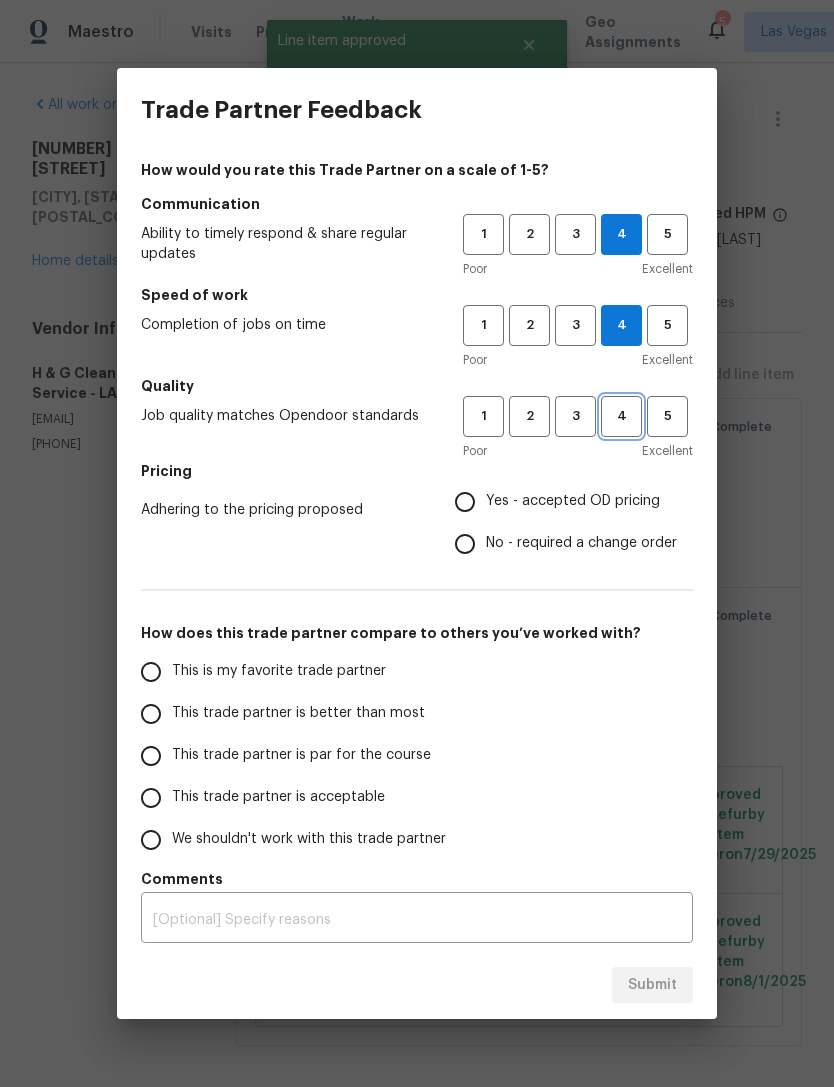 click on "4" at bounding box center (621, 416) 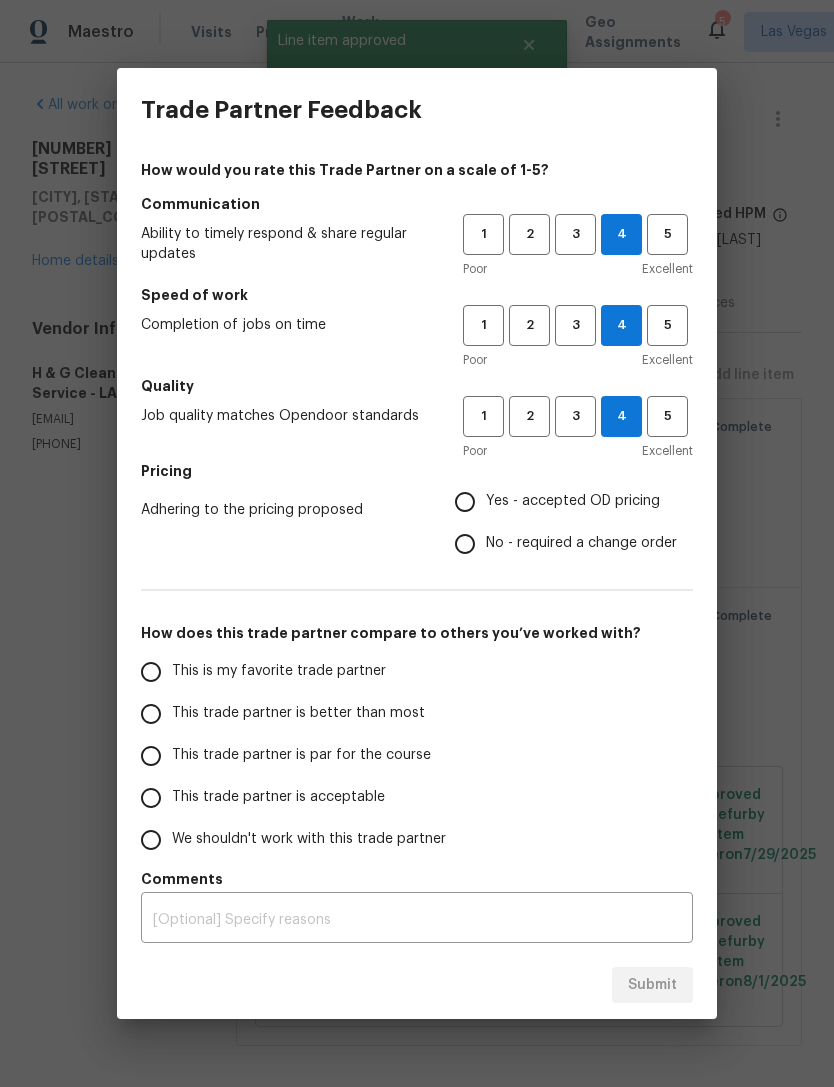 click on "Yes - accepted OD pricing" at bounding box center [465, 502] 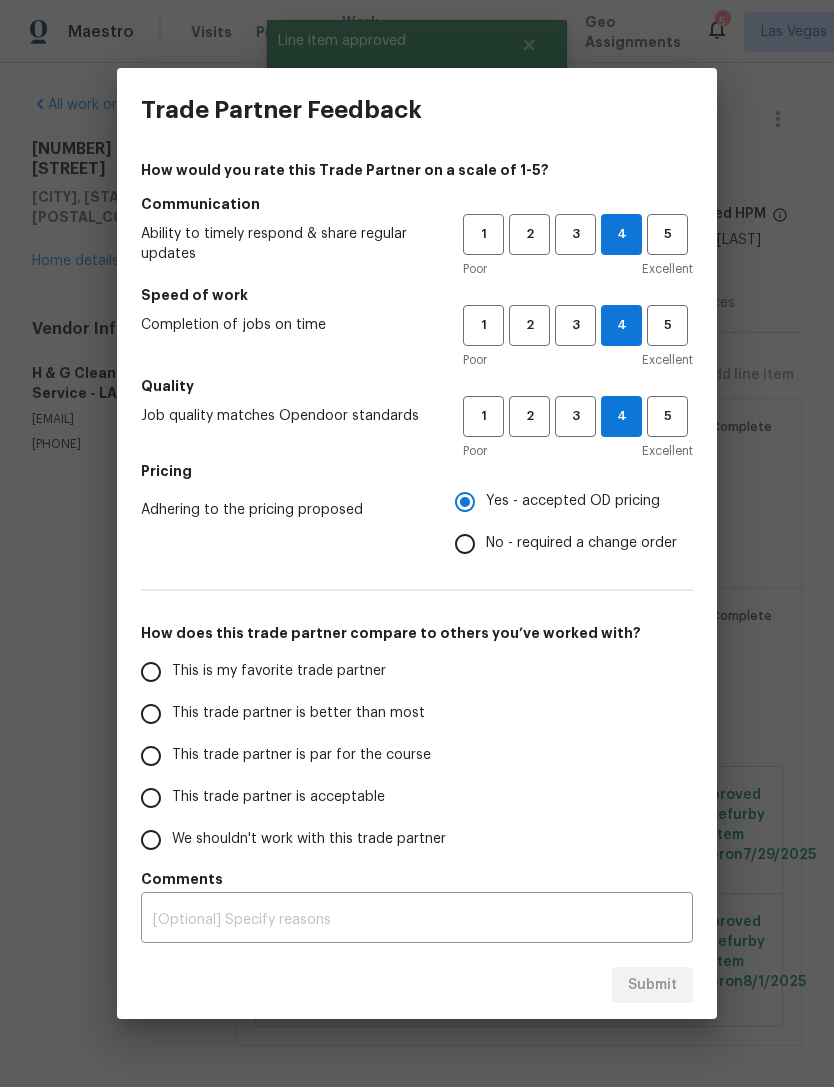 click on "This trade partner is better than most" at bounding box center (151, 714) 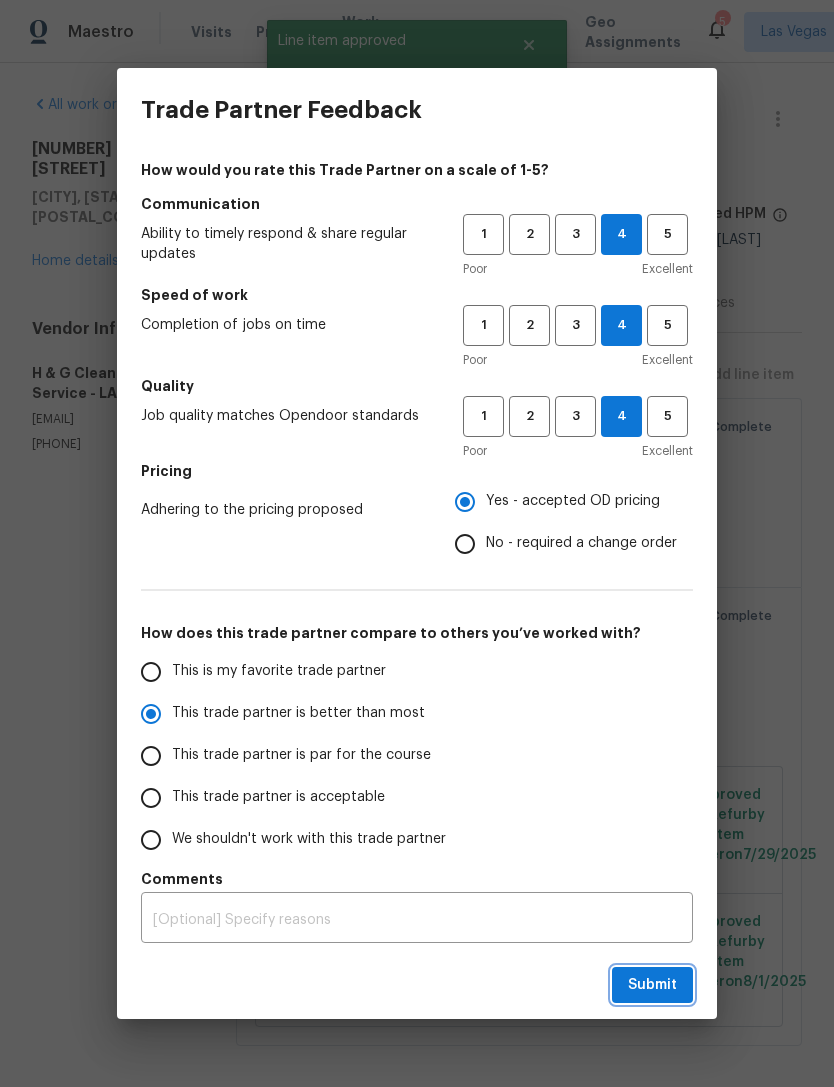 click on "Submit" at bounding box center [652, 985] 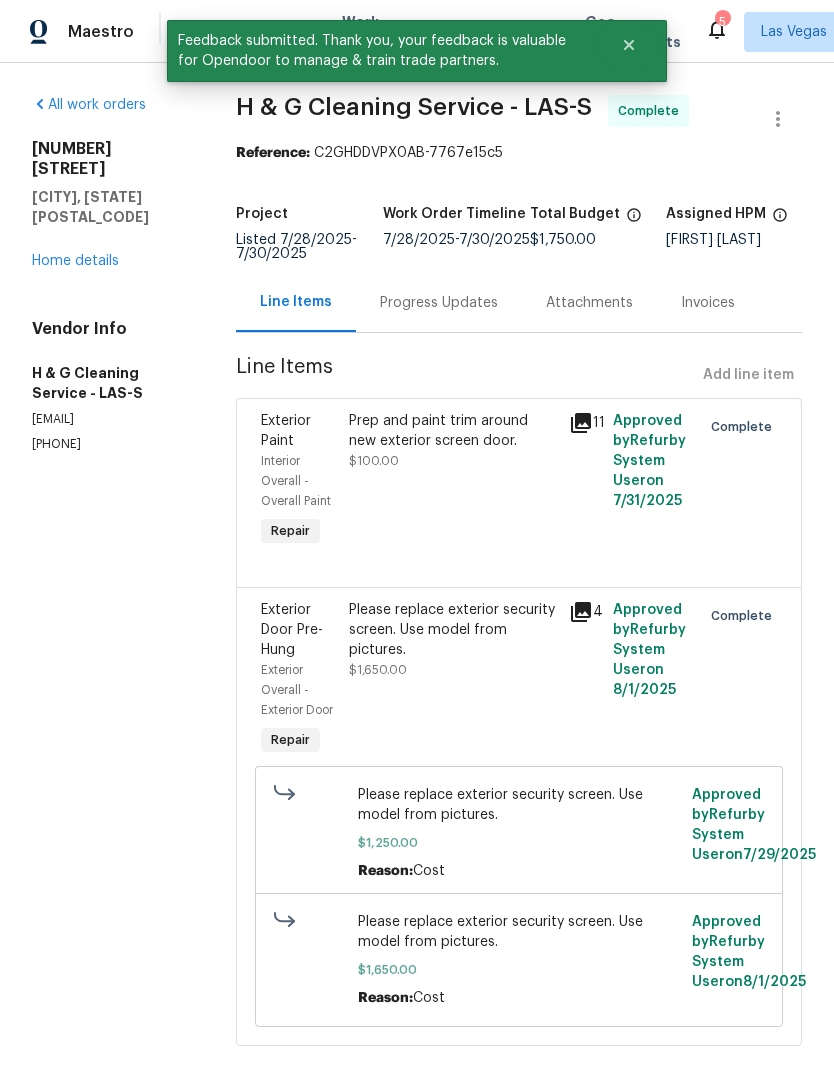 scroll, scrollTop: 0, scrollLeft: 0, axis: both 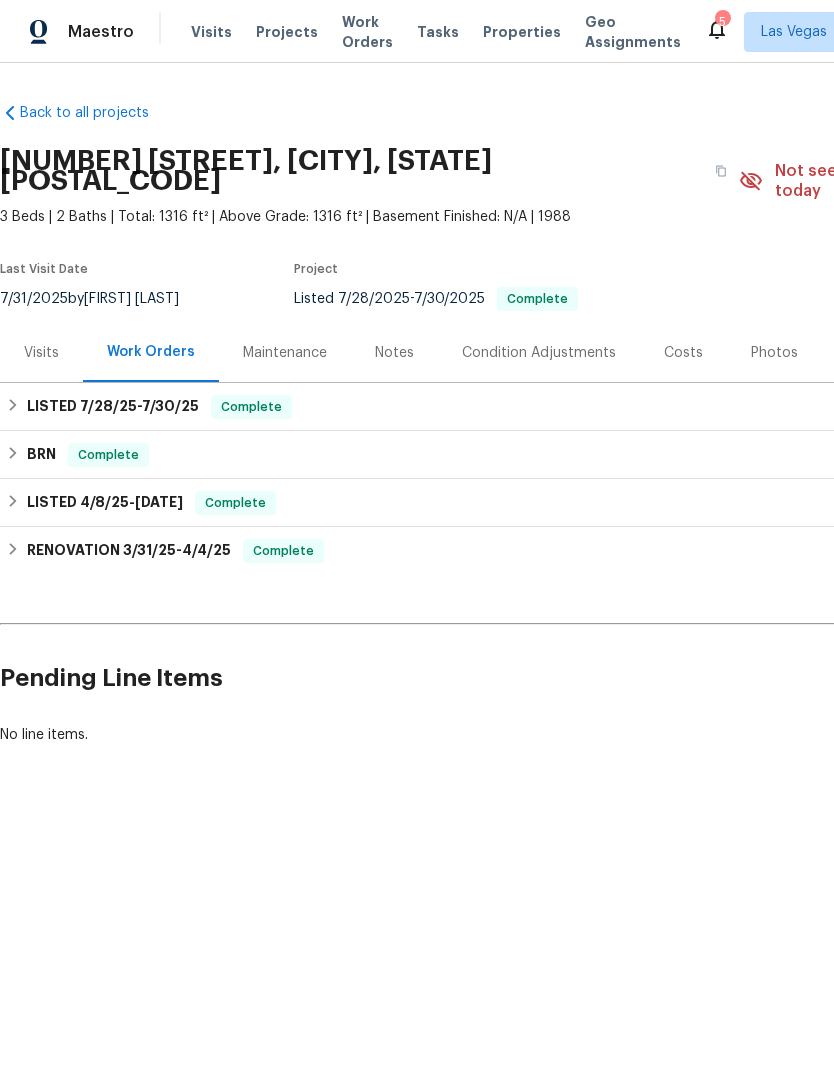 click on "Visits" at bounding box center [211, 32] 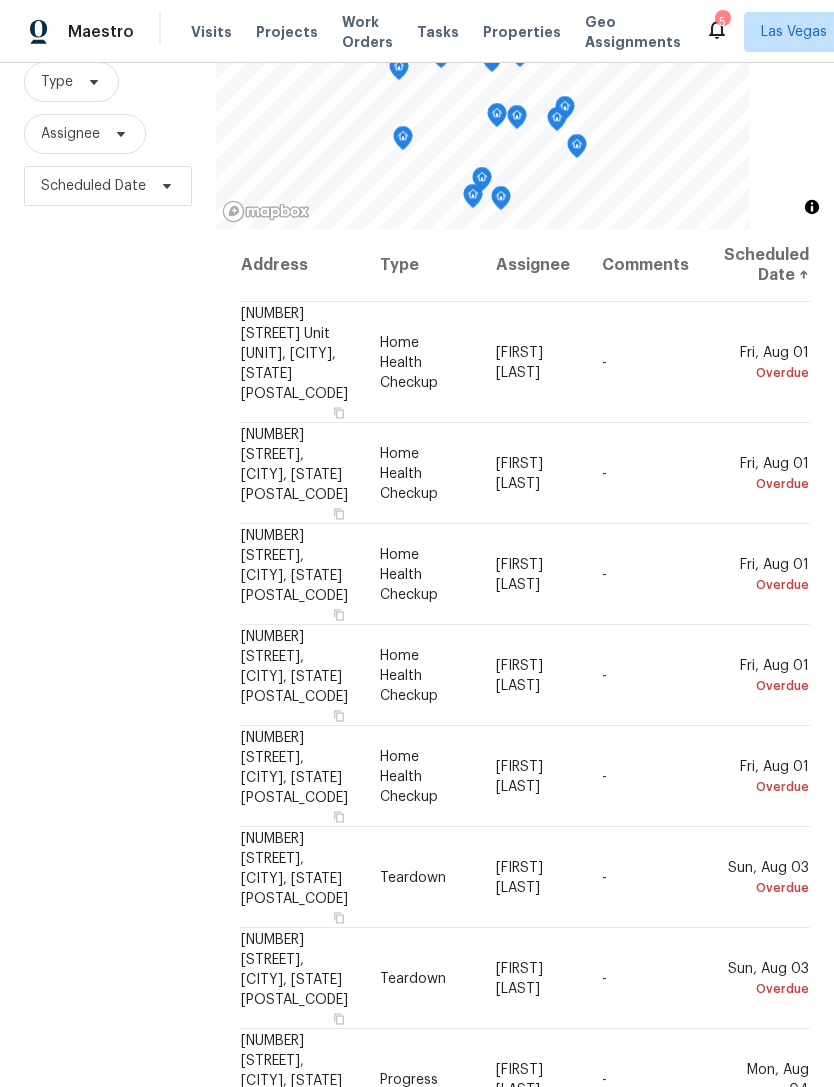scroll, scrollTop: 193, scrollLeft: 0, axis: vertical 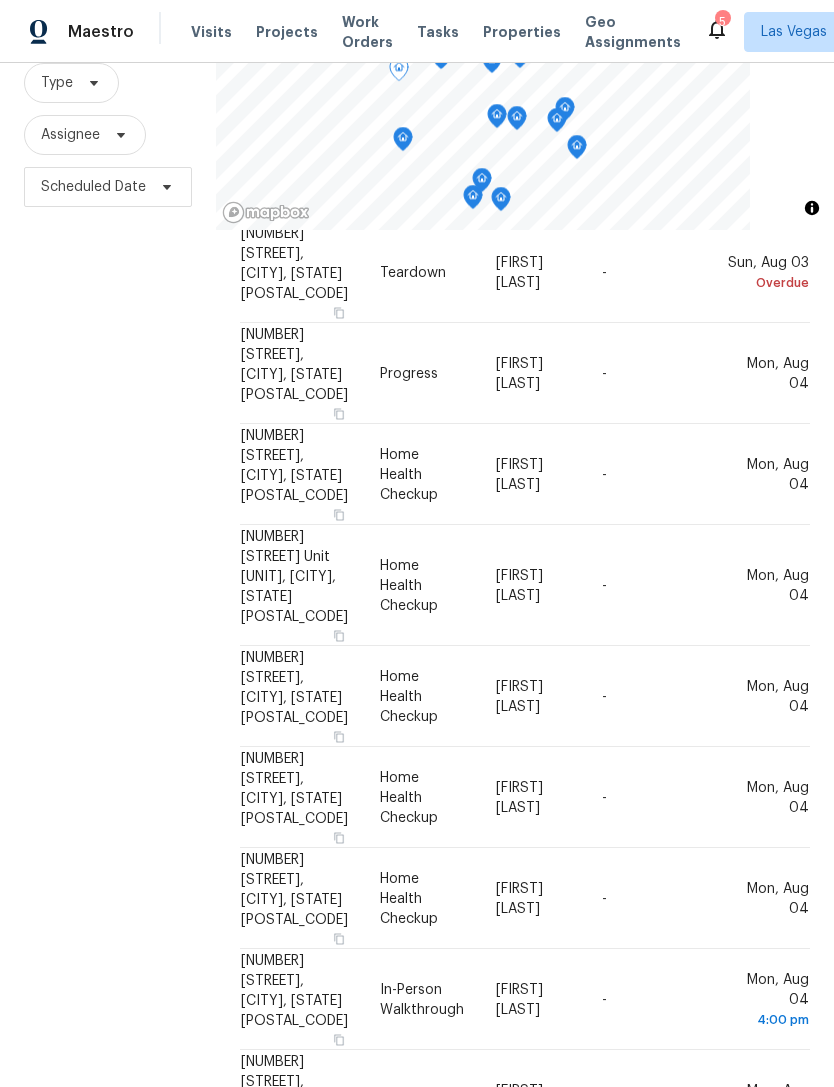 click 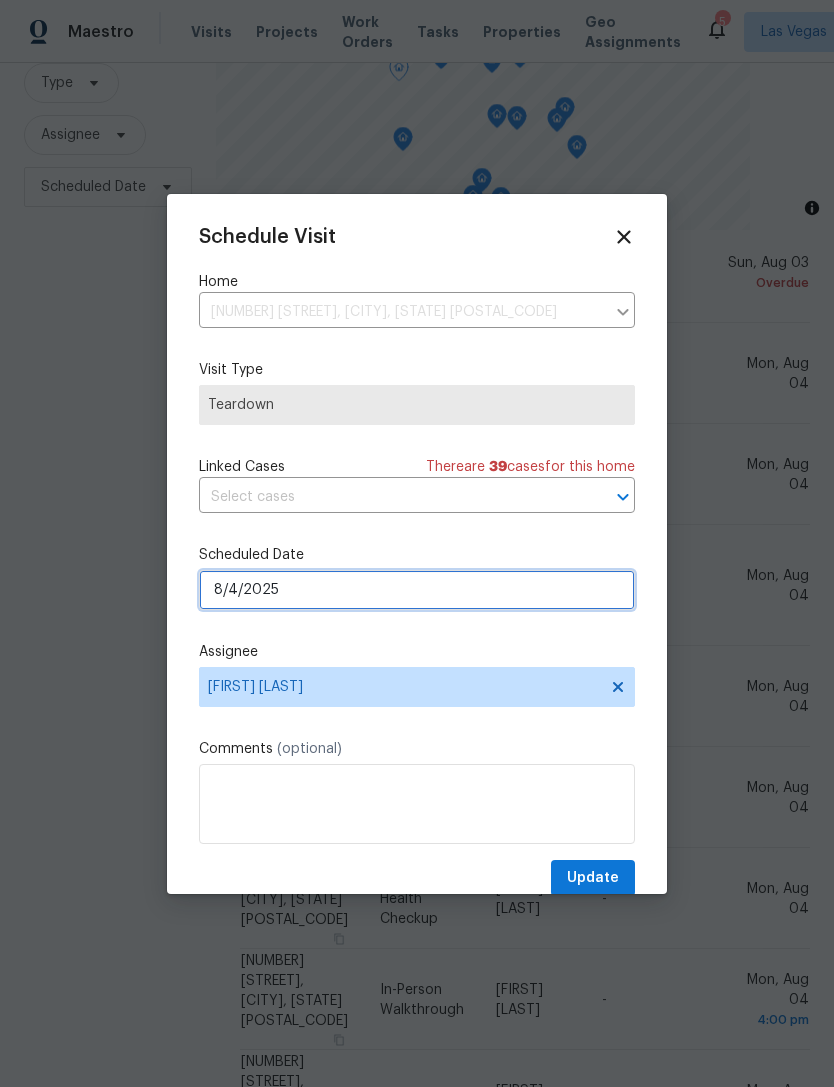 click on "8/4/2025" at bounding box center [417, 590] 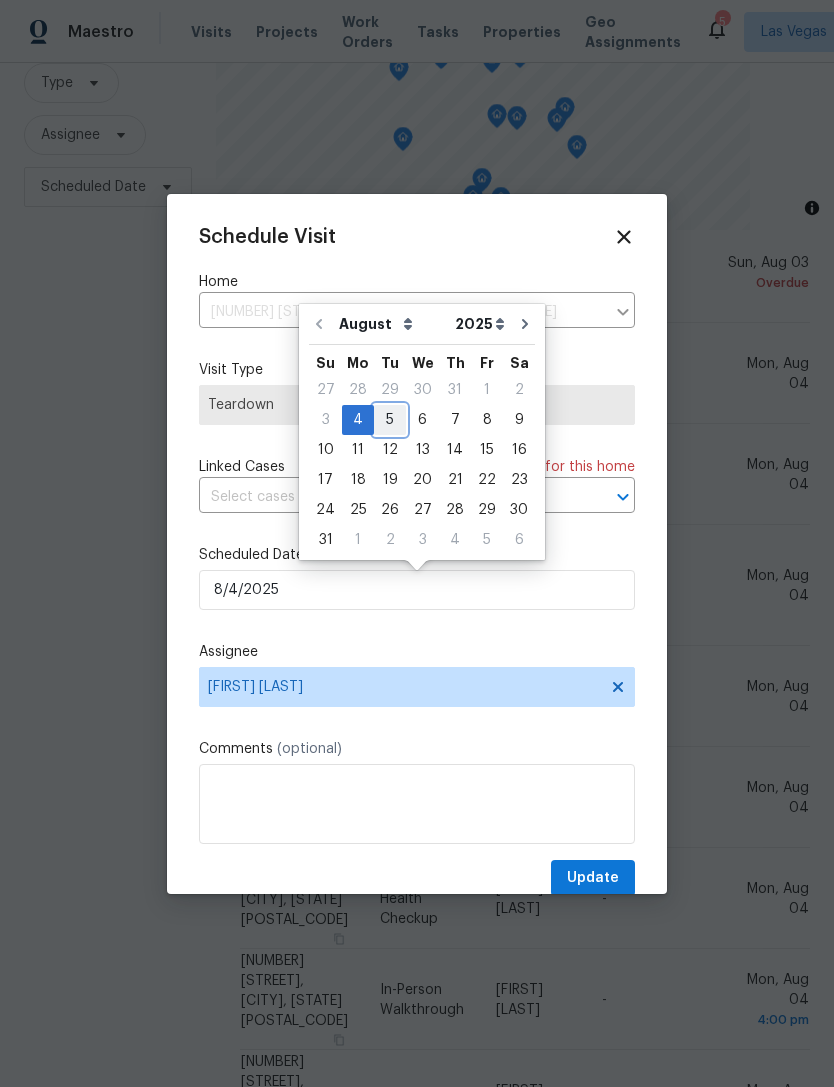 click on "5" at bounding box center (390, 420) 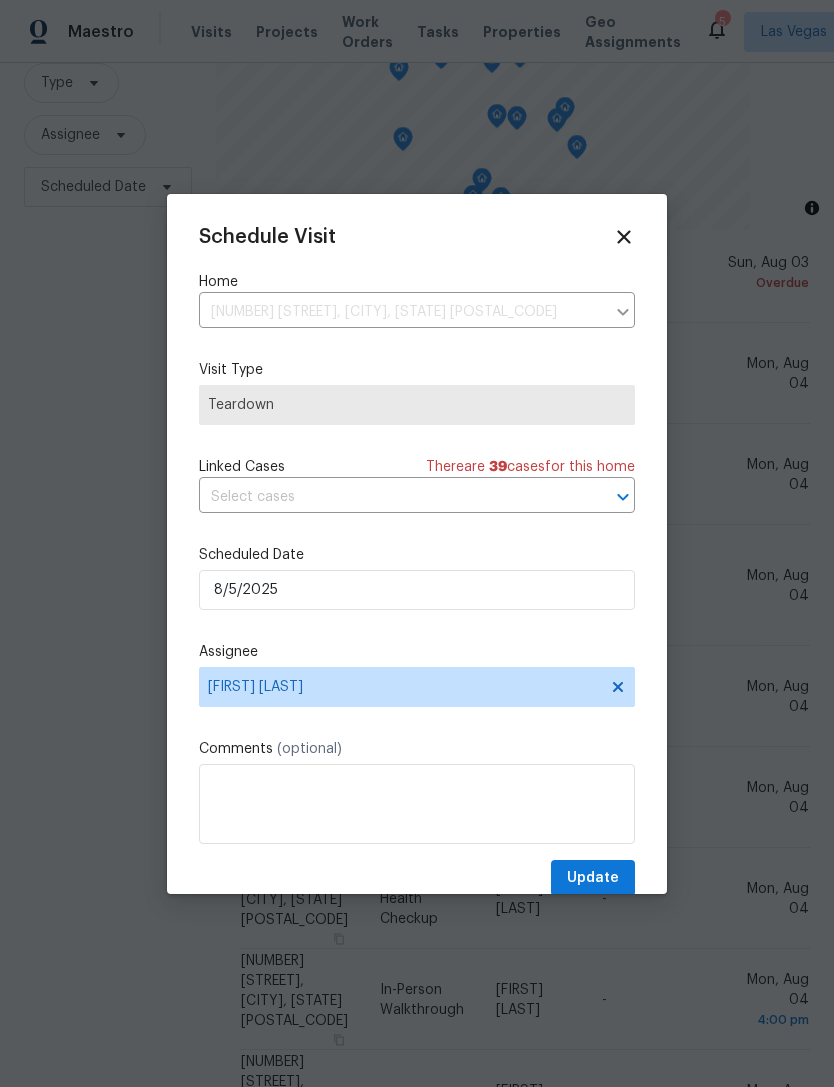 type on "8/5/2025" 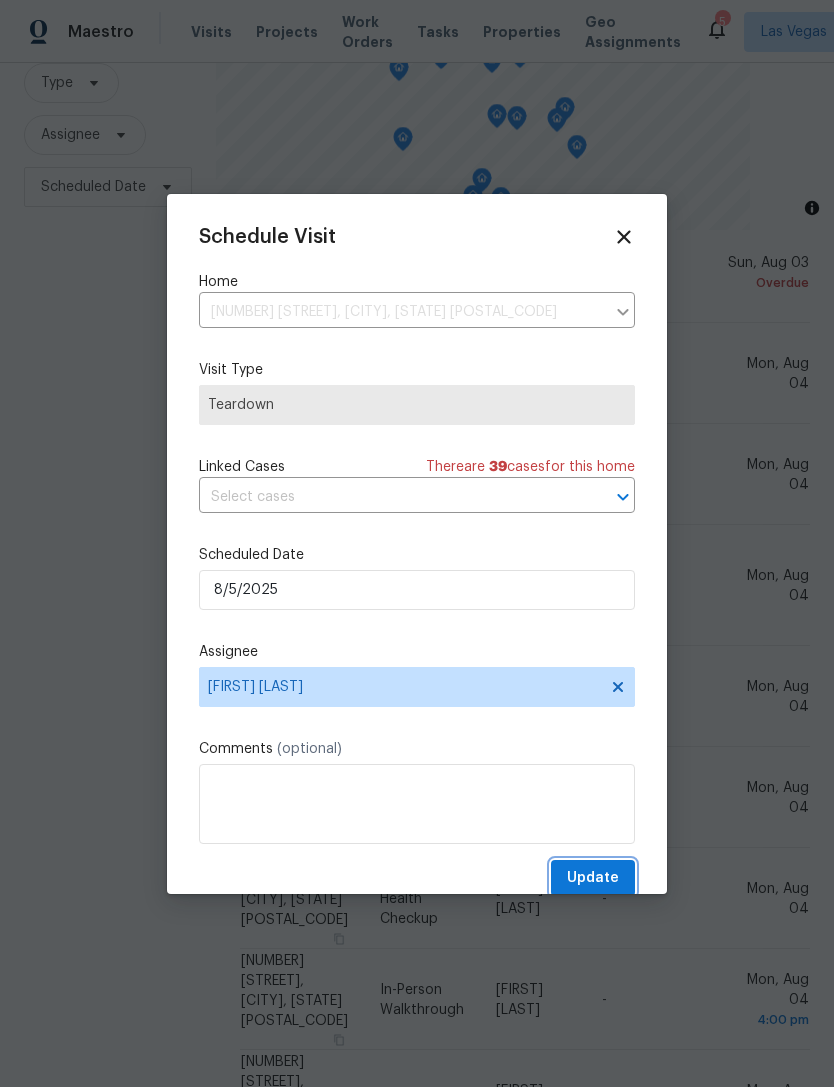 click on "Update" at bounding box center (593, 878) 